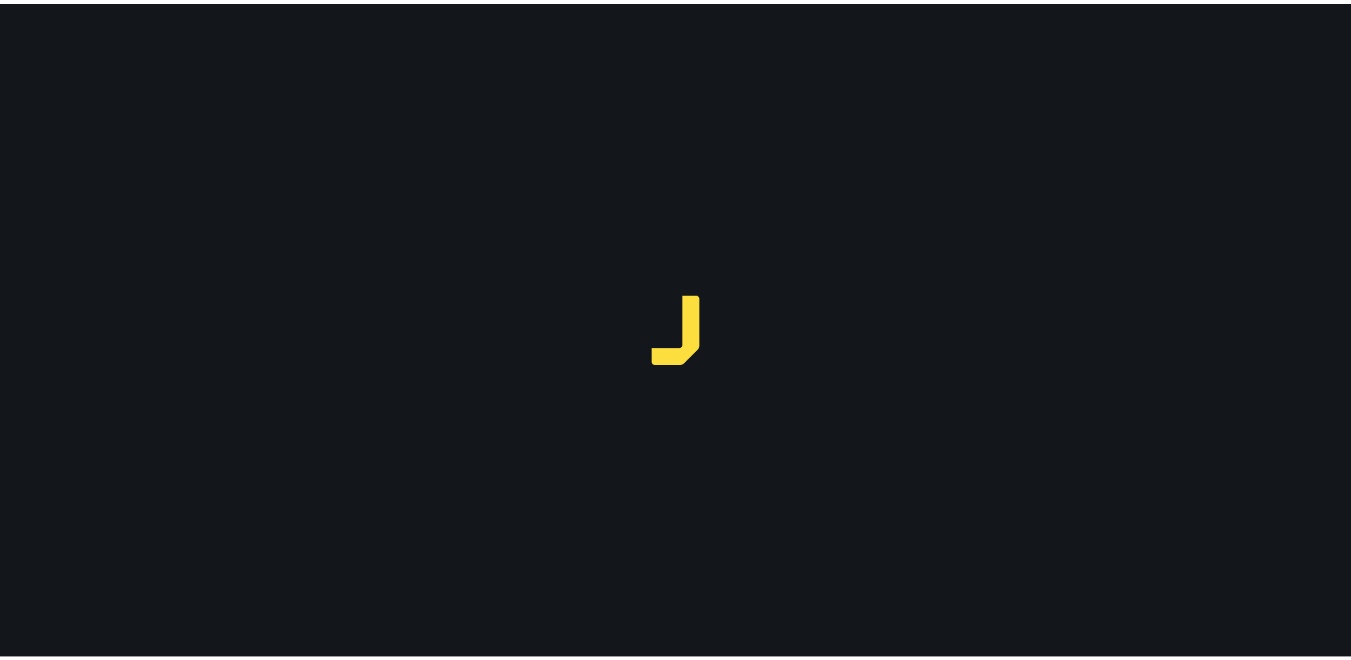 scroll, scrollTop: 0, scrollLeft: 0, axis: both 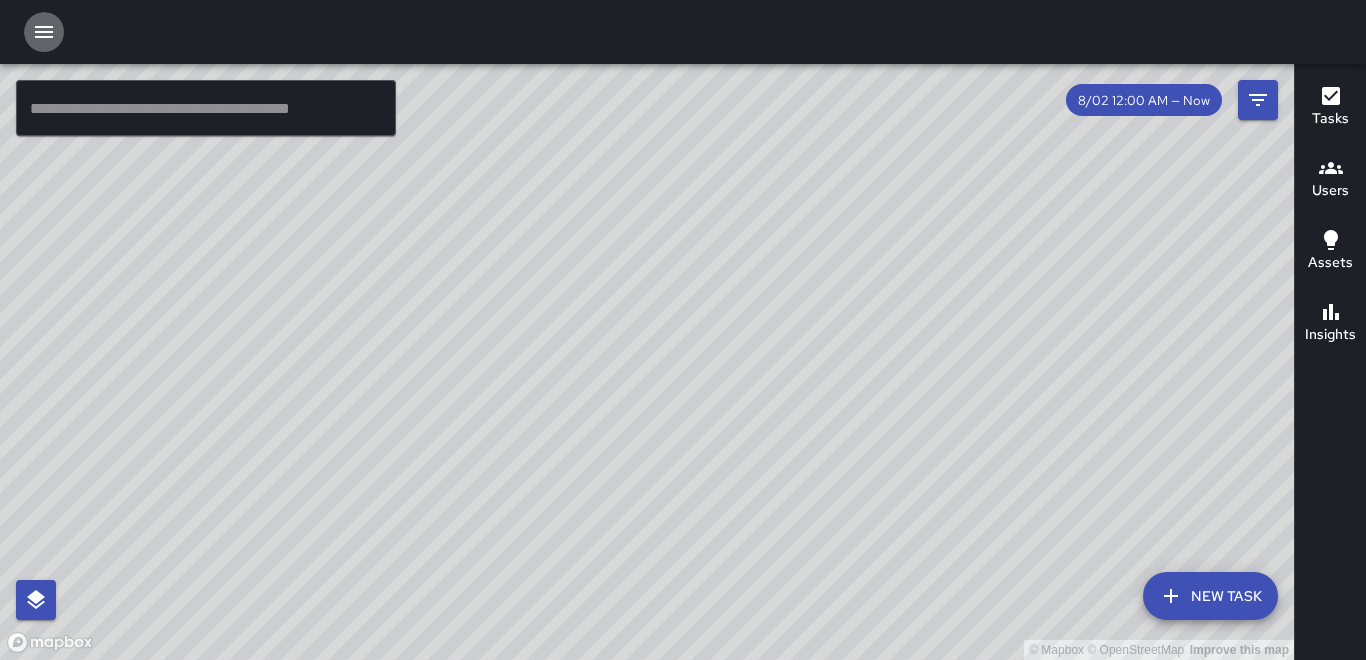 click 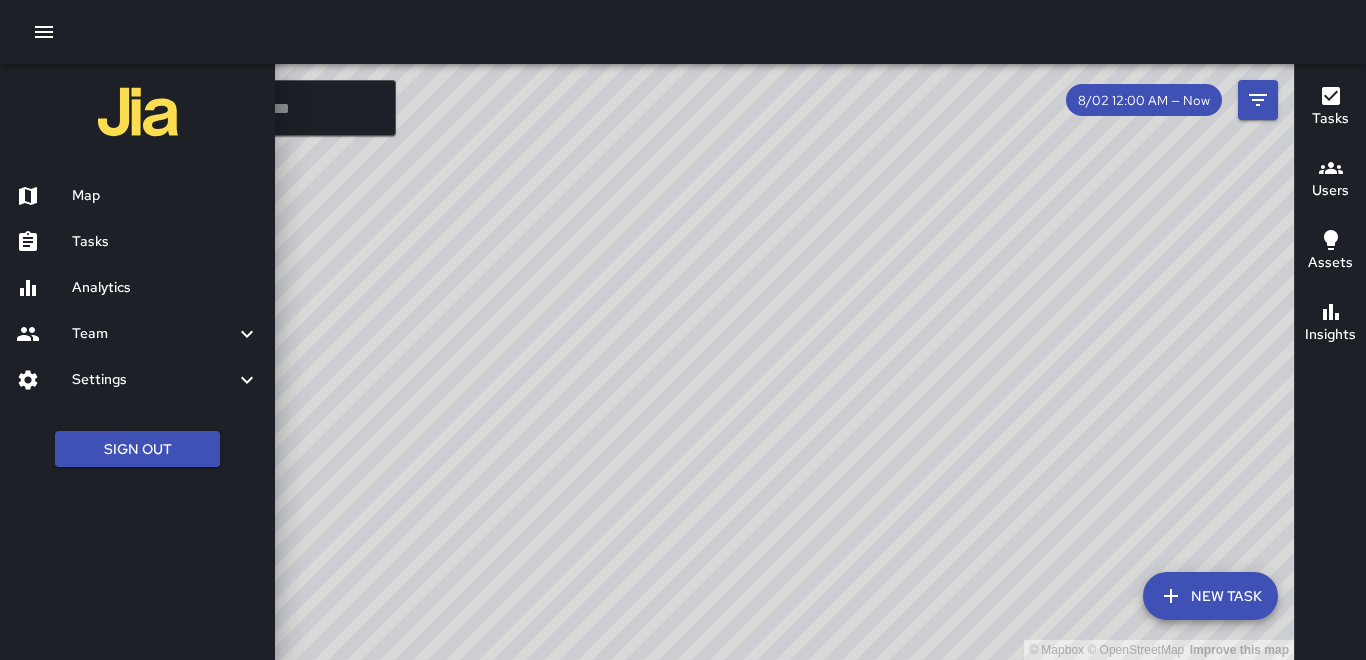 click on "Tasks" at bounding box center [165, 242] 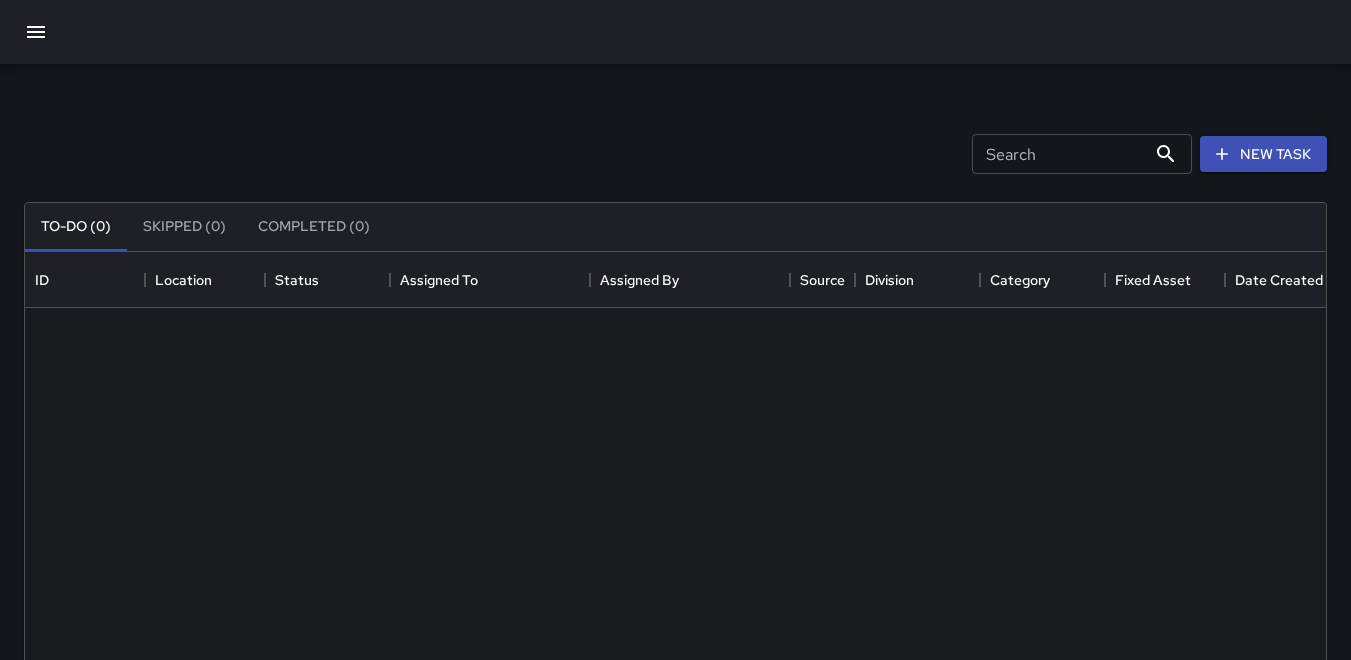 scroll, scrollTop: 16, scrollLeft: 16, axis: both 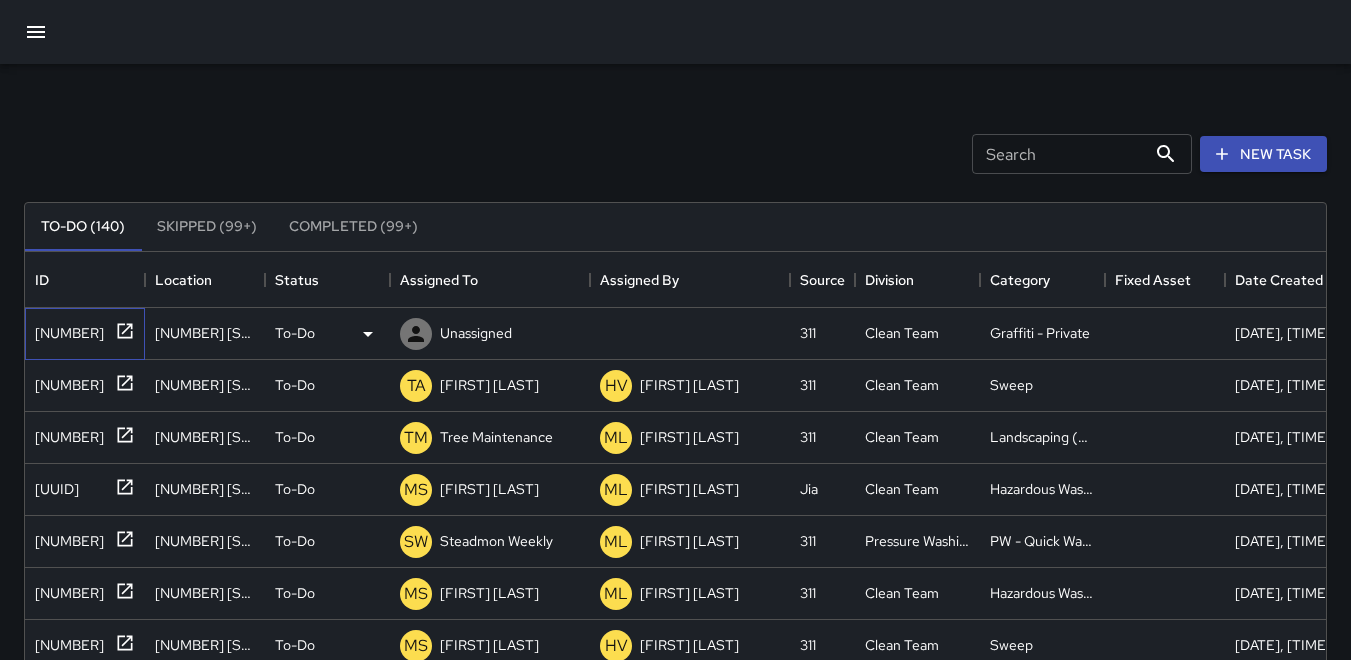 click on "[NUMBER]" at bounding box center [65, 329] 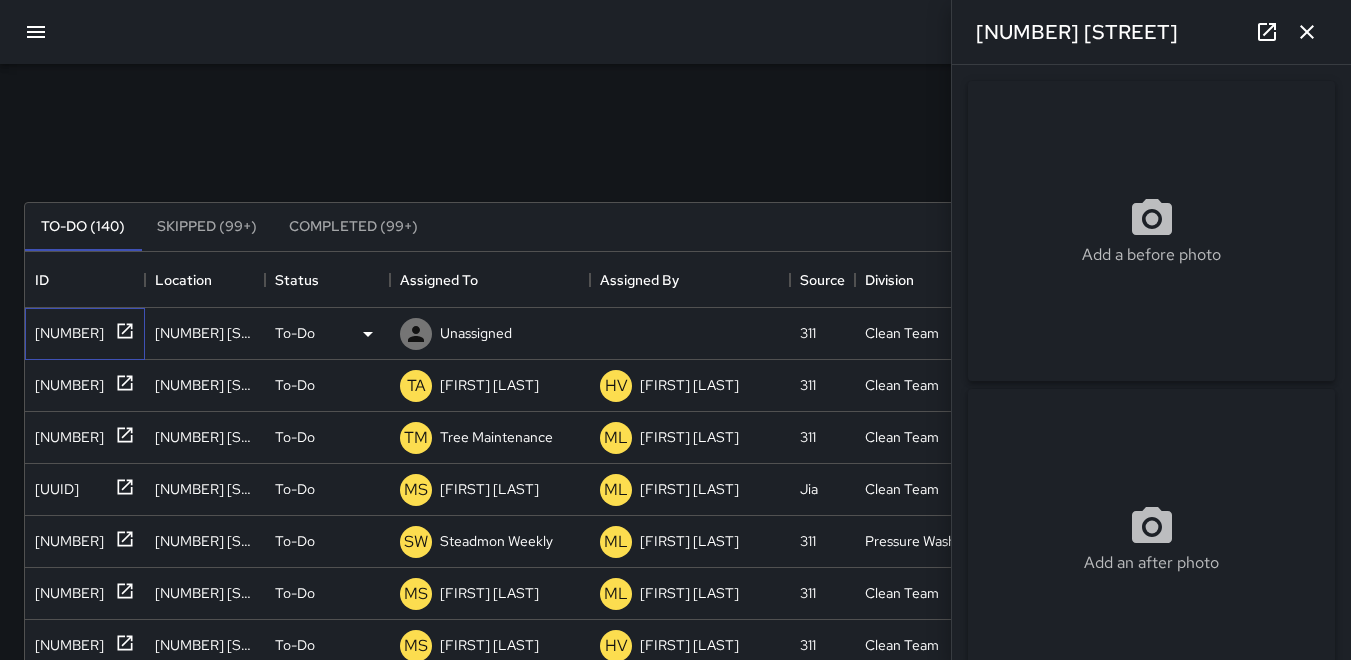 type on "**********" 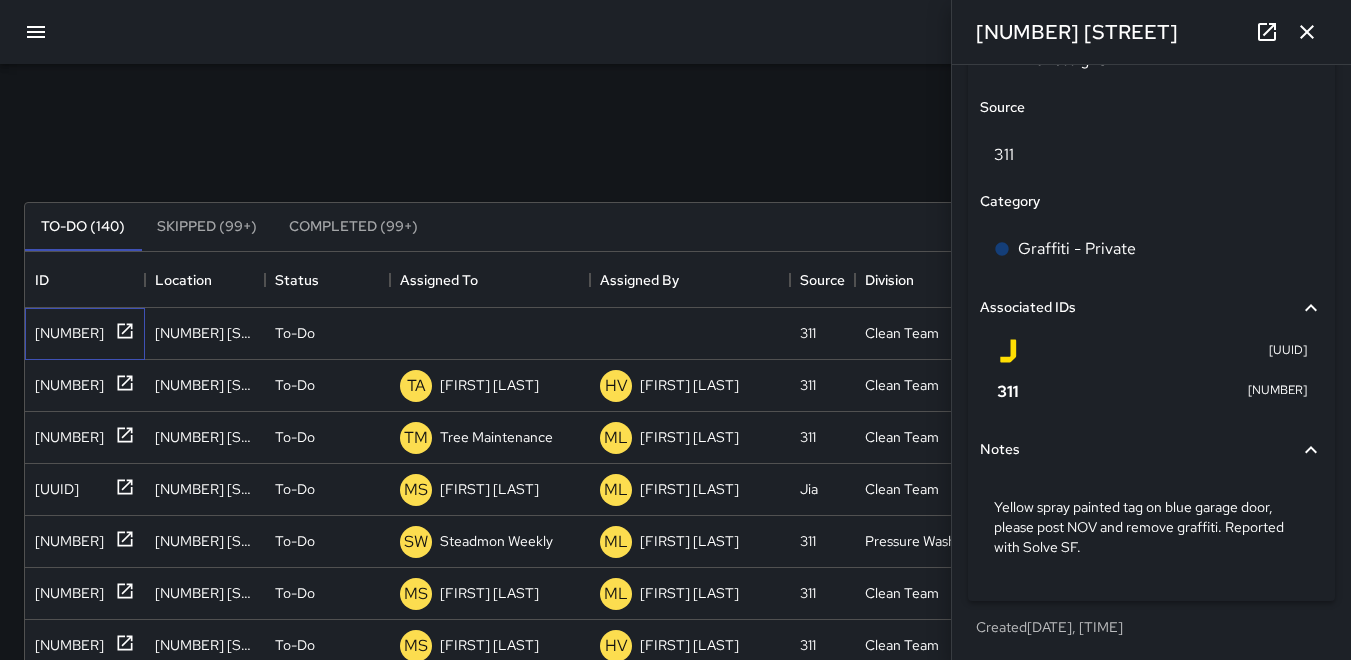 scroll, scrollTop: 1114, scrollLeft: 0, axis: vertical 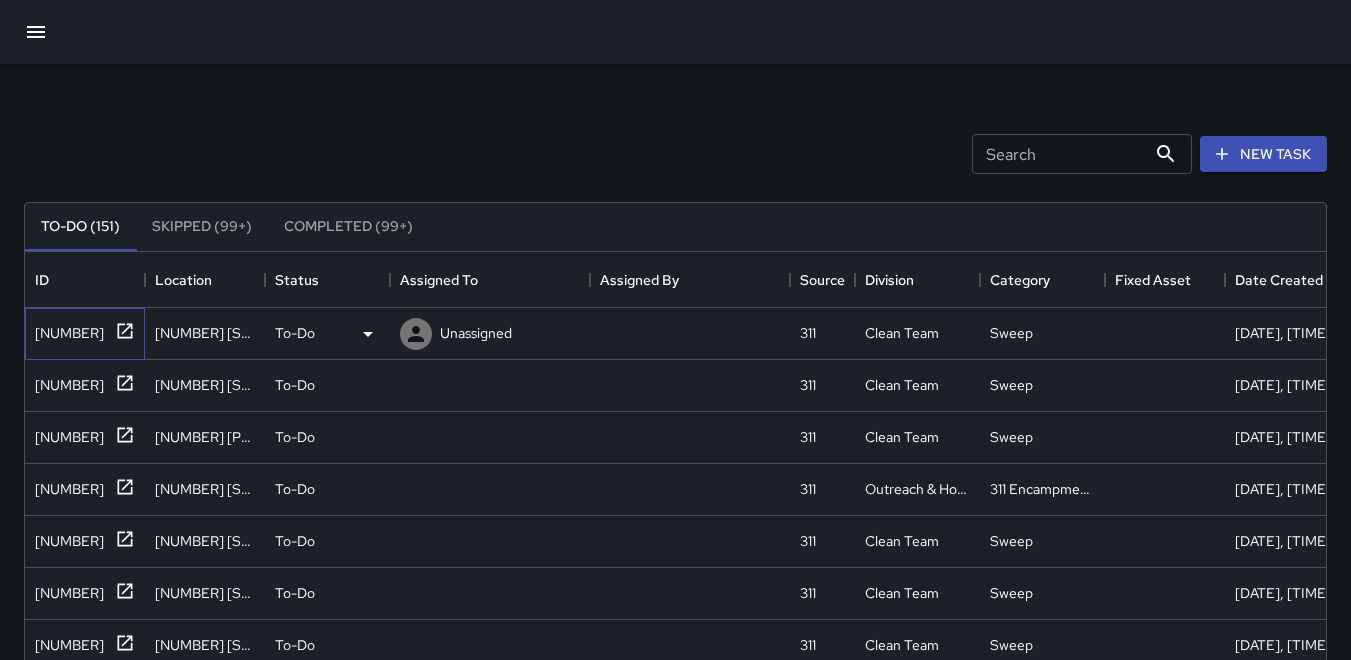 click on "[NUMBER]" at bounding box center [65, 329] 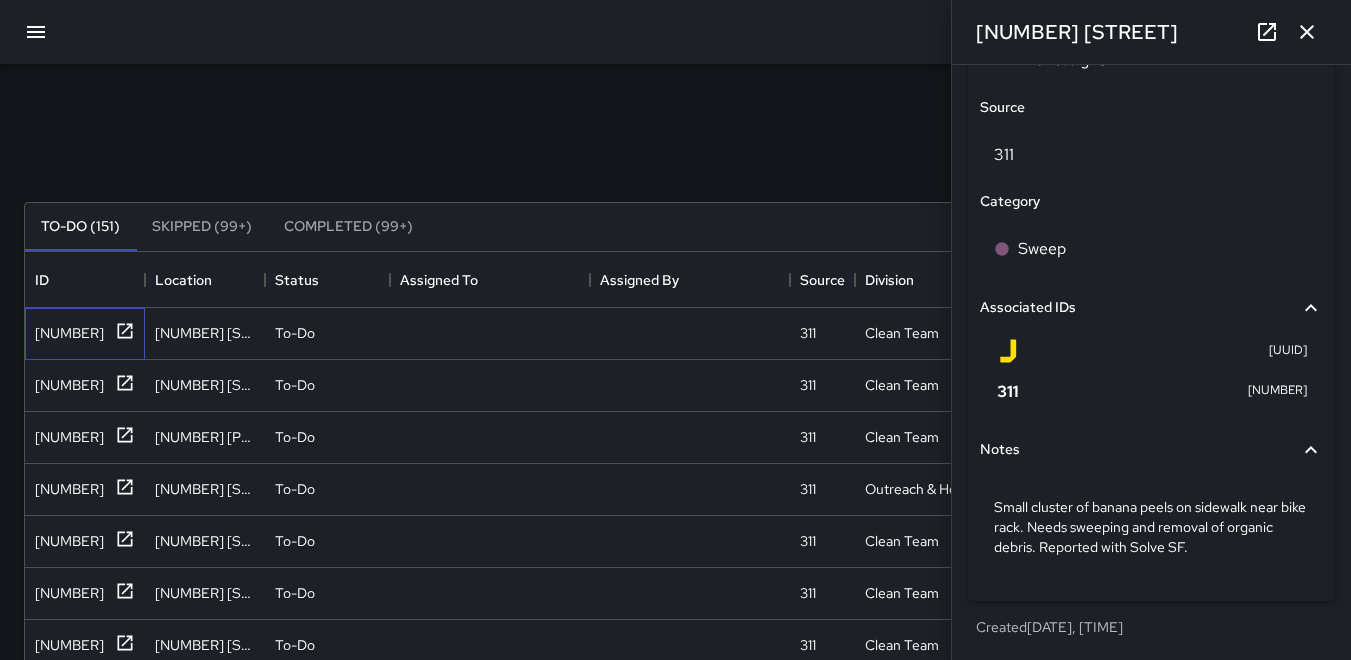scroll, scrollTop: 1114, scrollLeft: 0, axis: vertical 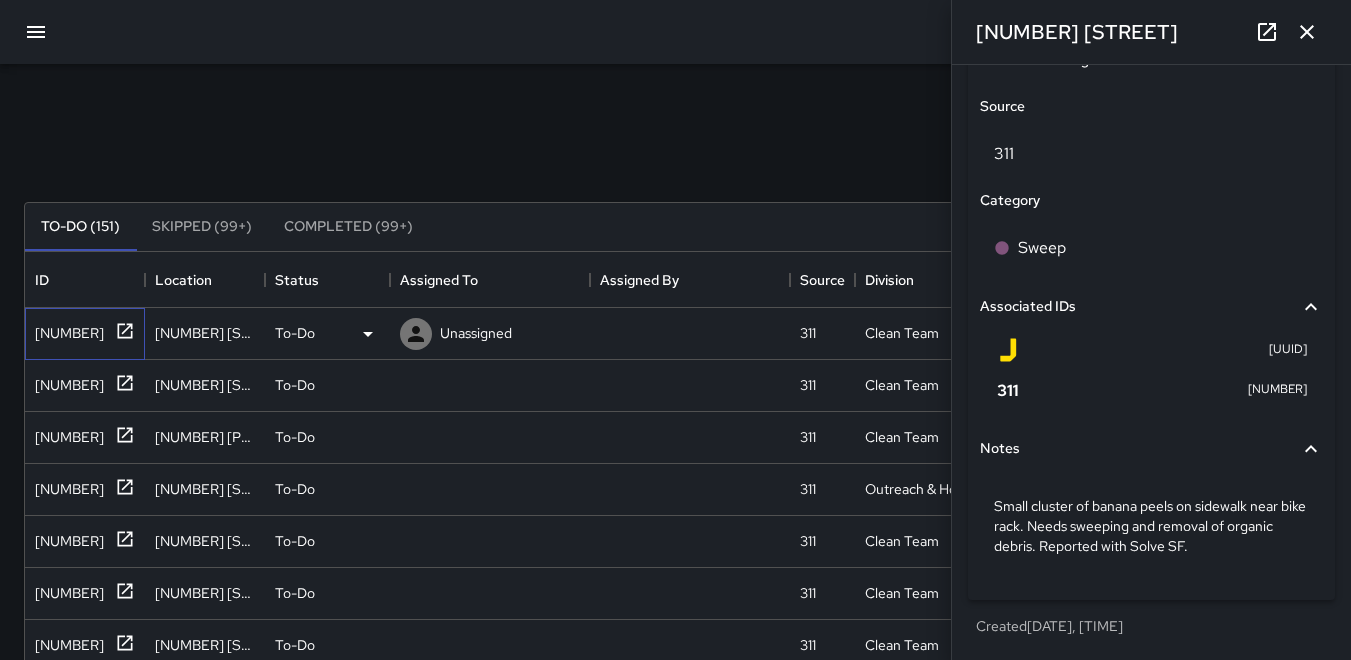 click on "[NUMBER]" at bounding box center (65, 329) 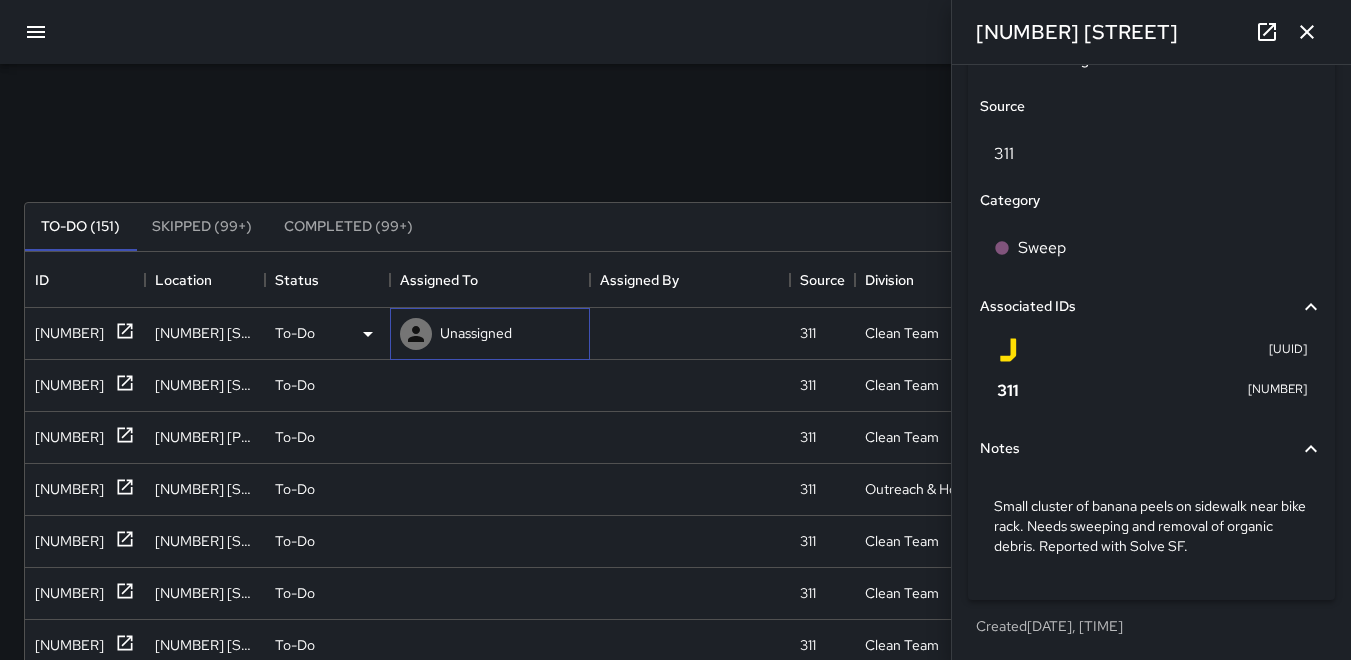 click 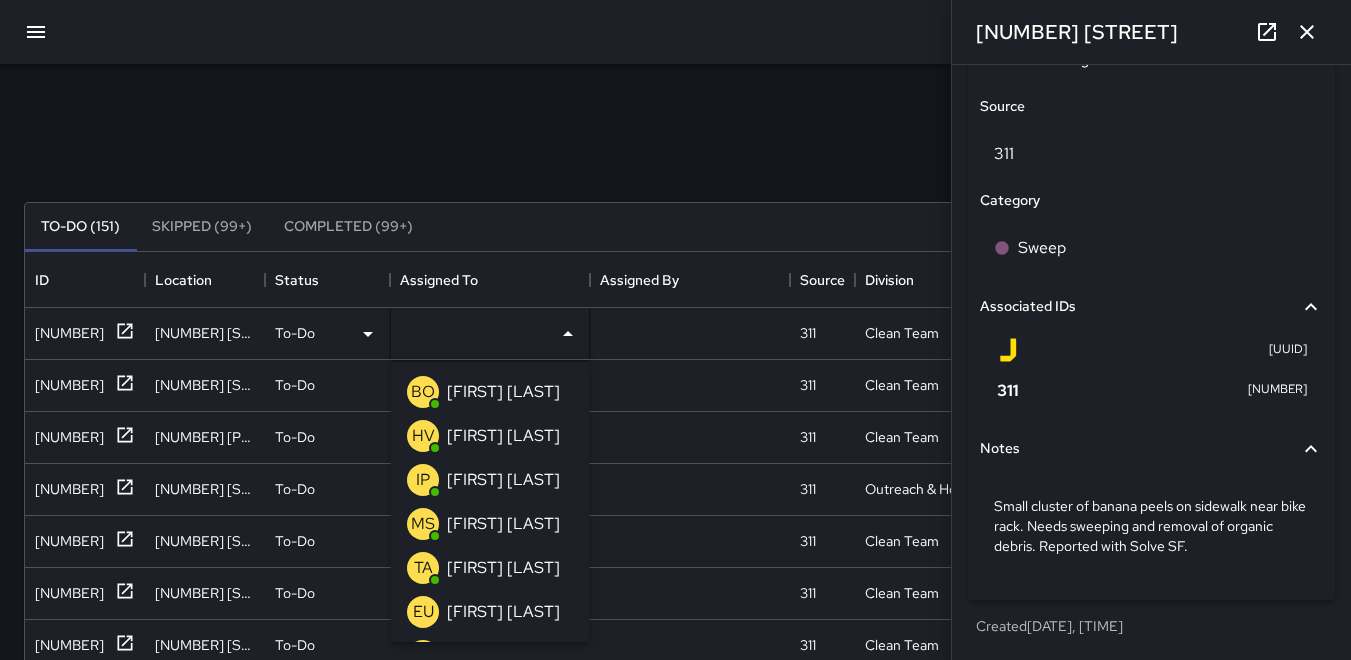 click on "TA" at bounding box center (423, 568) 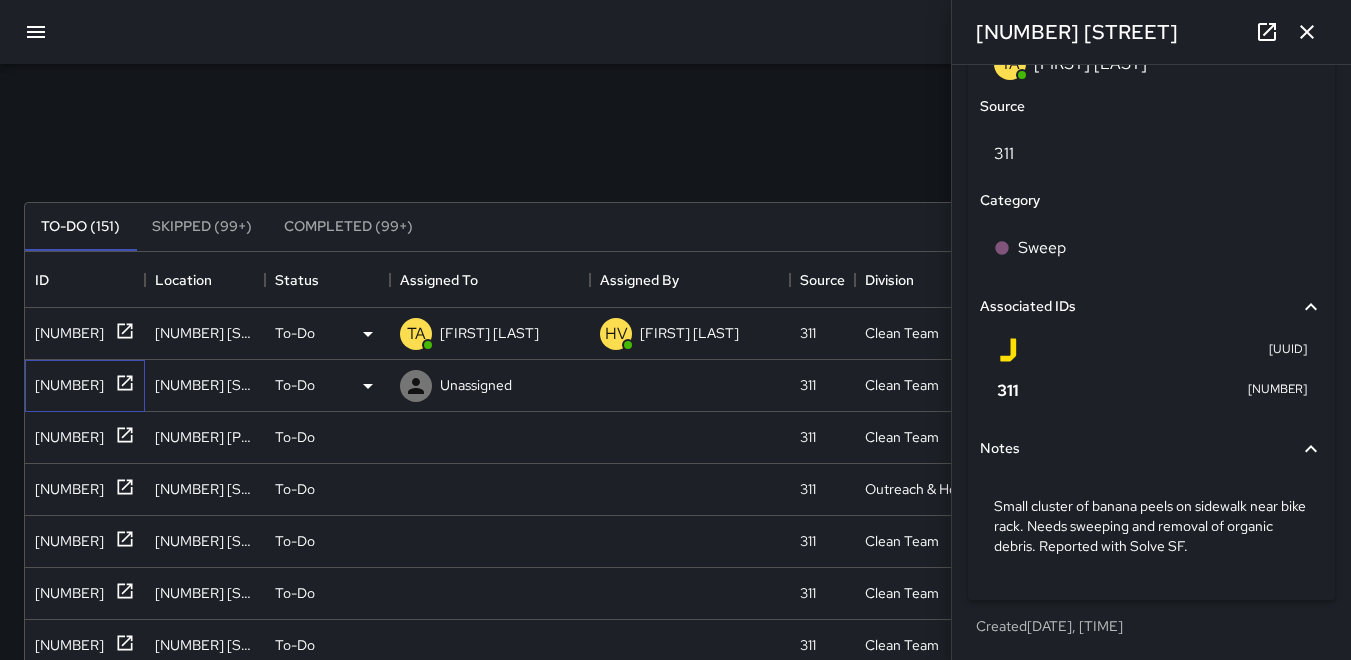 click on "[NUMBER]" at bounding box center [65, 381] 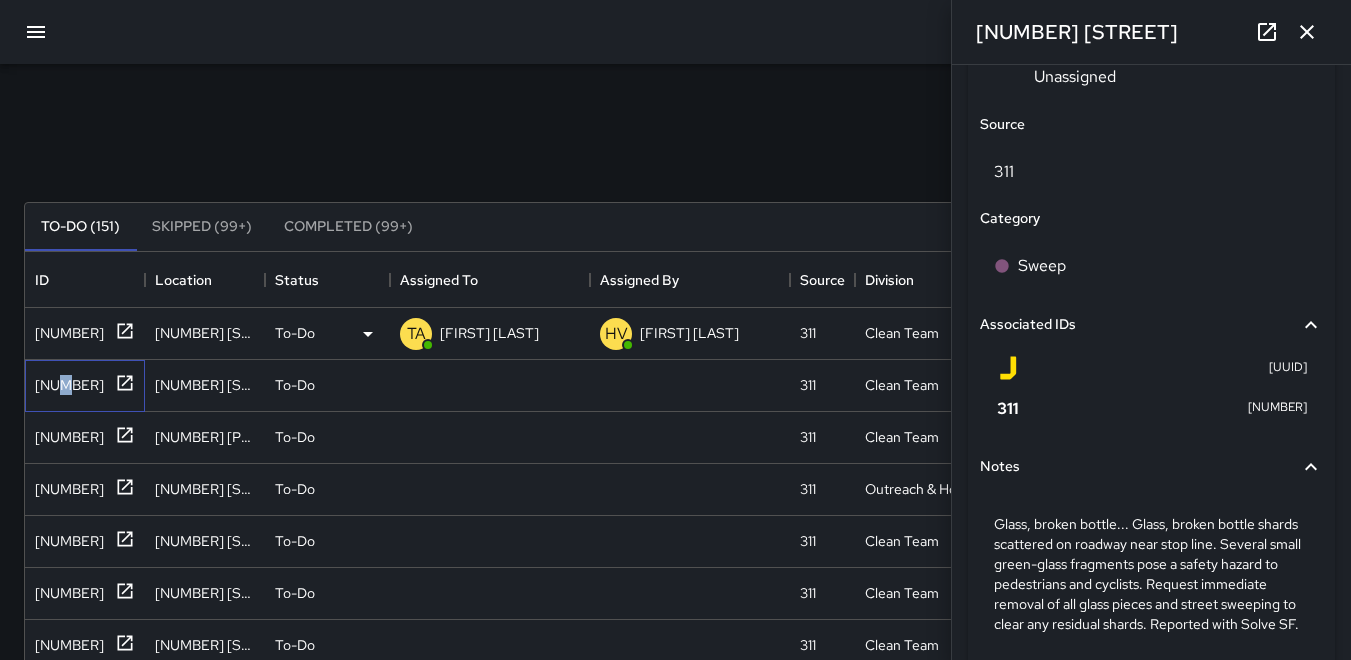 scroll, scrollTop: 1100, scrollLeft: 0, axis: vertical 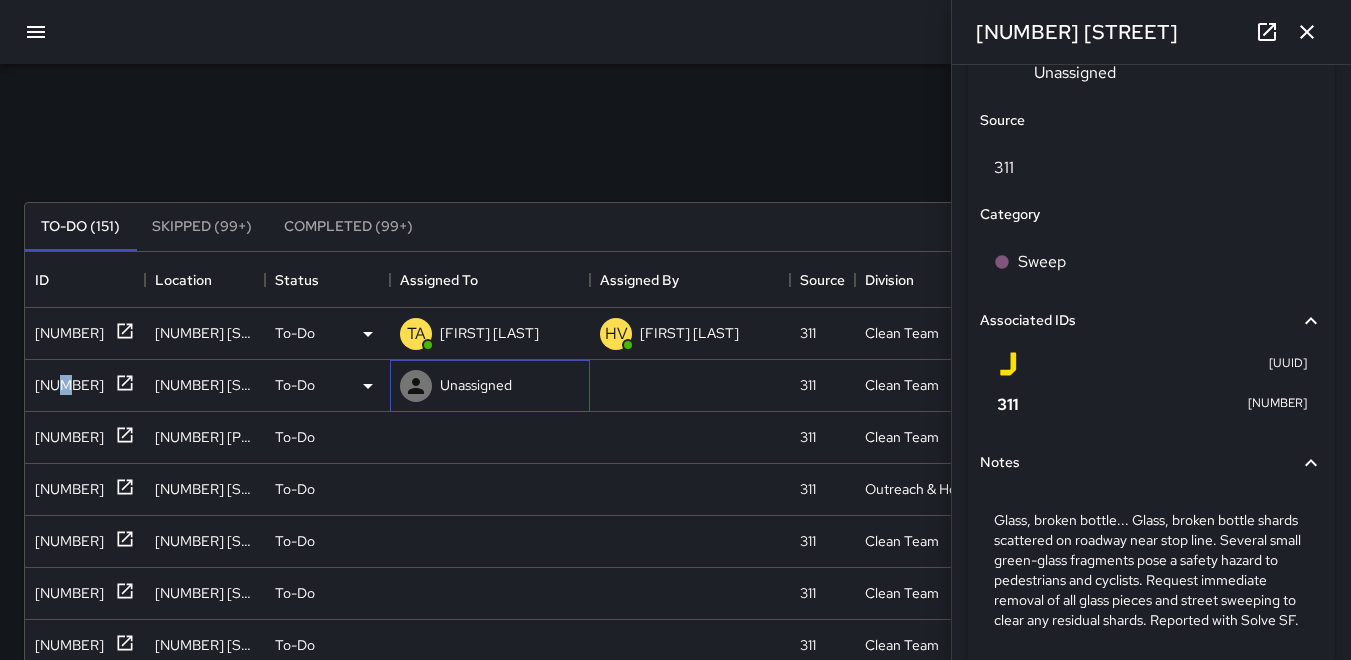 click 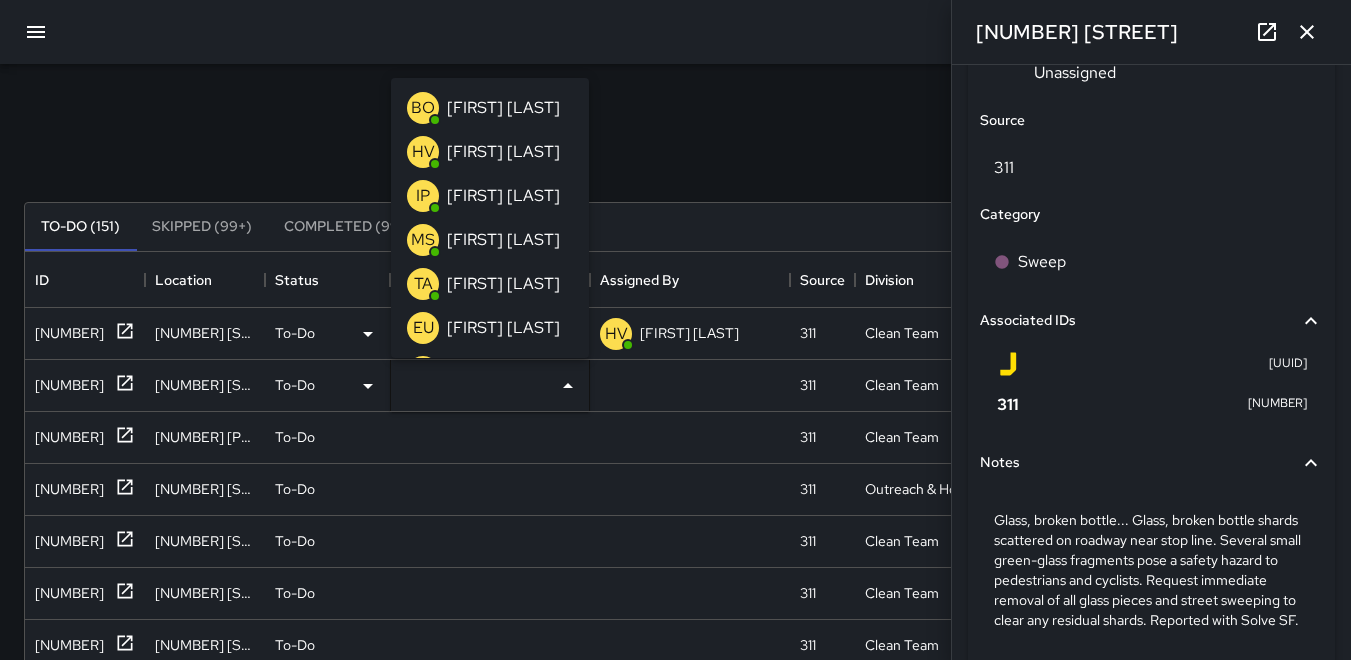 click on "TA" at bounding box center [423, 284] 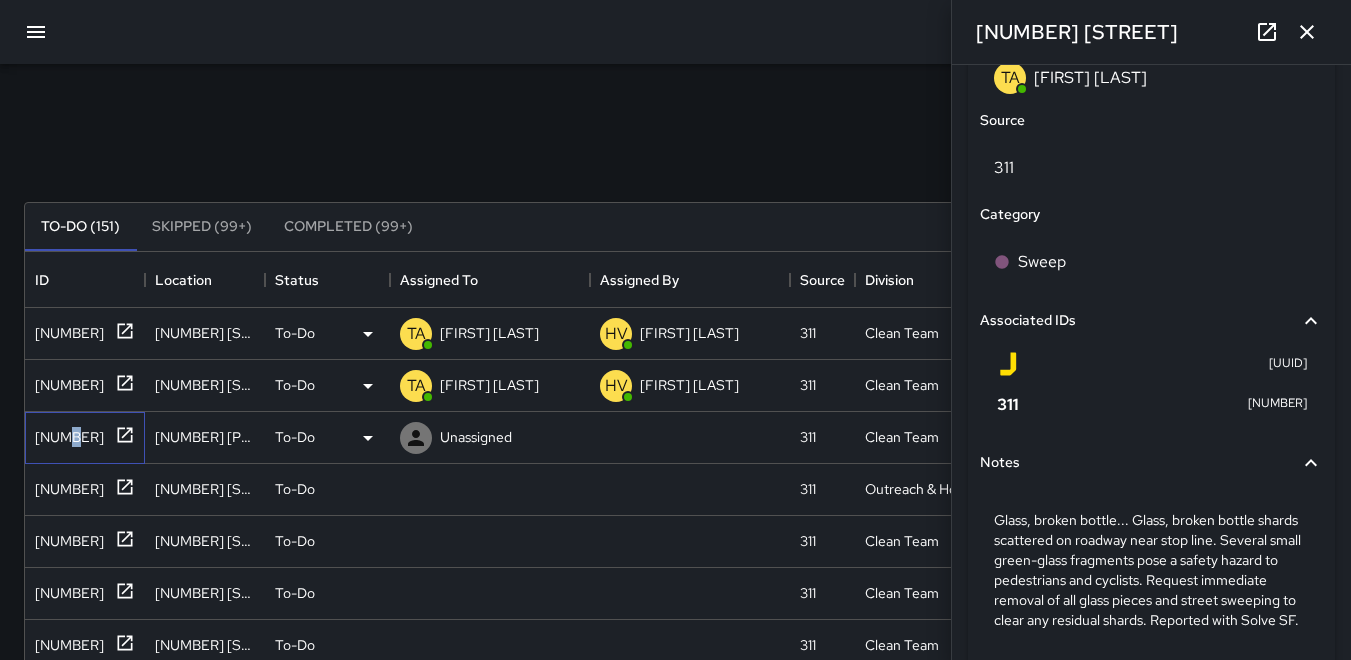 click on "[NUMBER]" at bounding box center [65, 433] 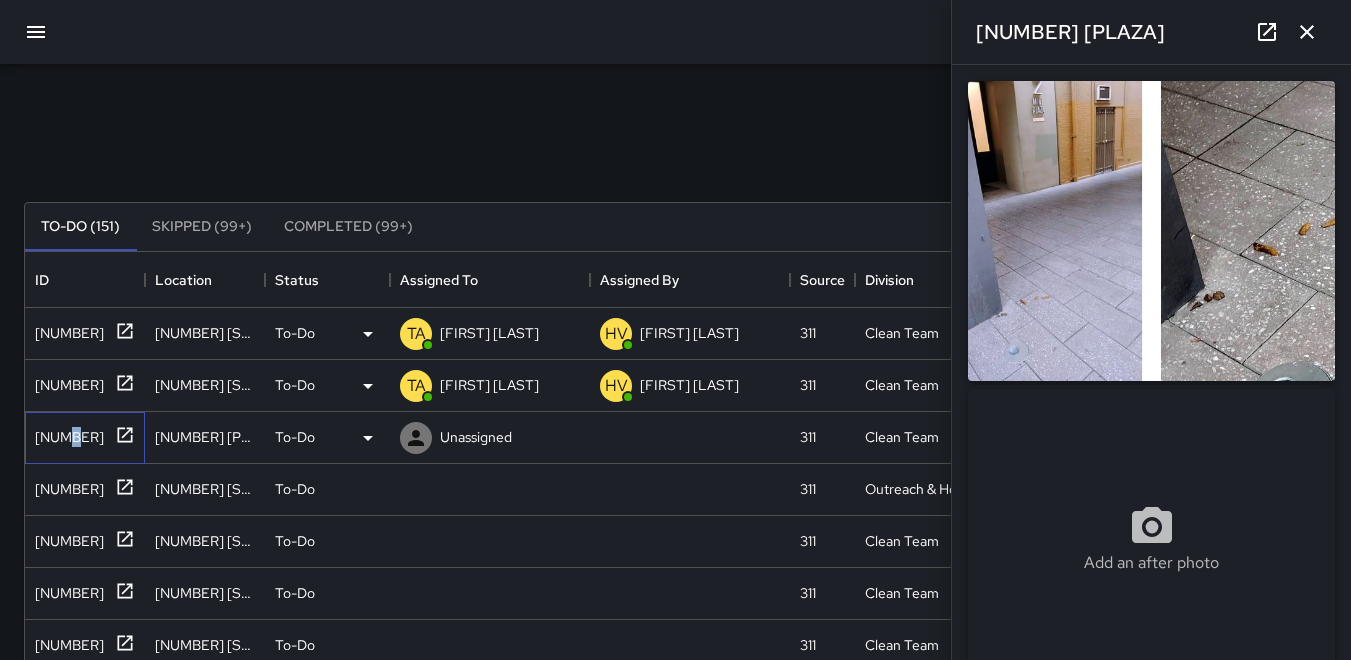 type on "**********" 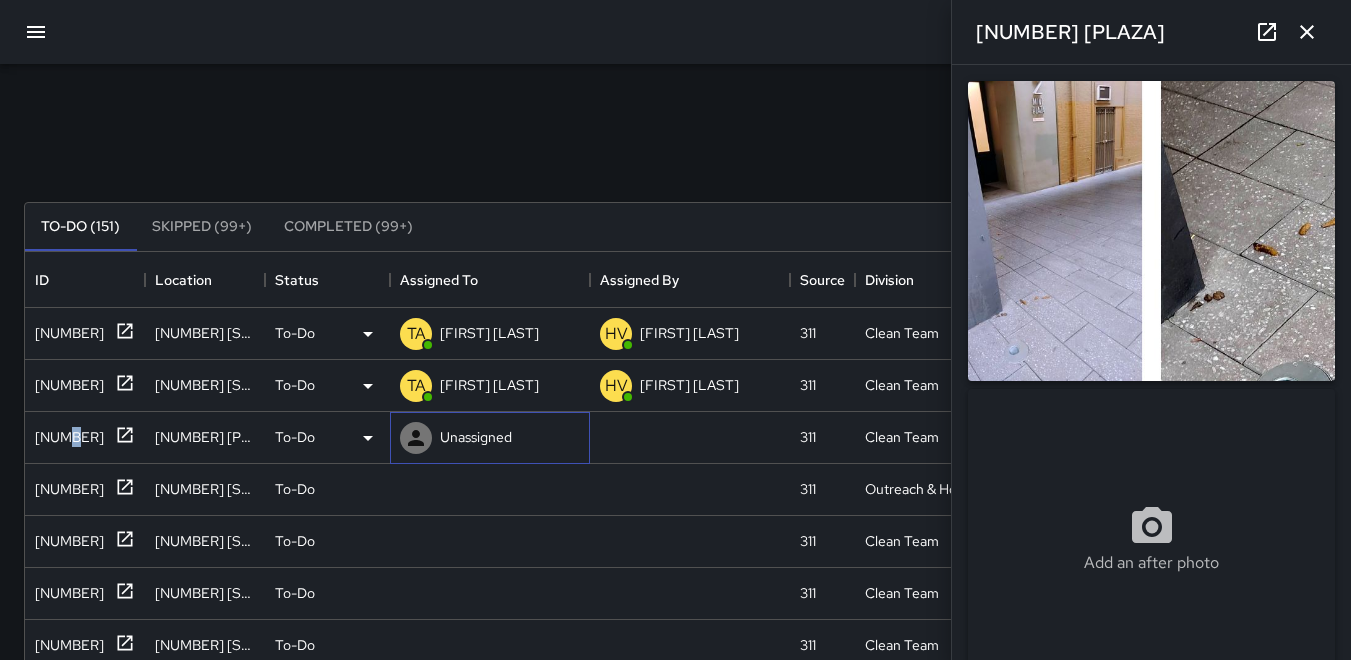 click 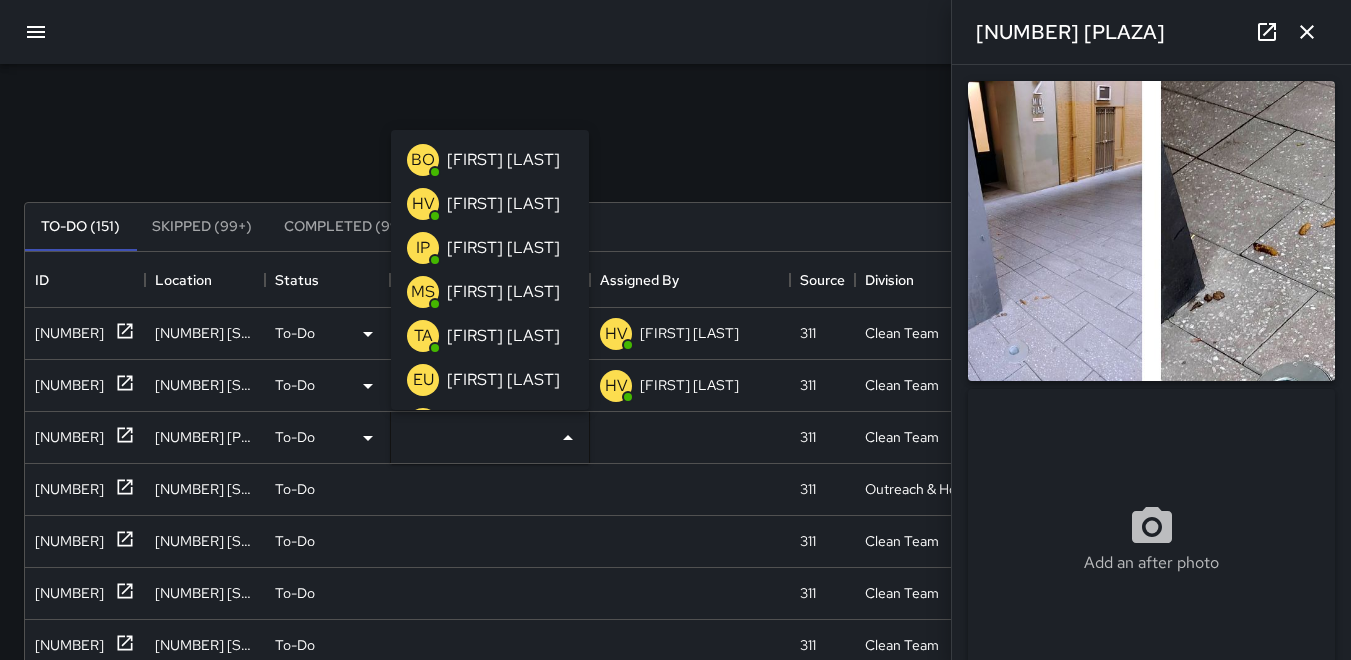 click on "TA" at bounding box center [423, 336] 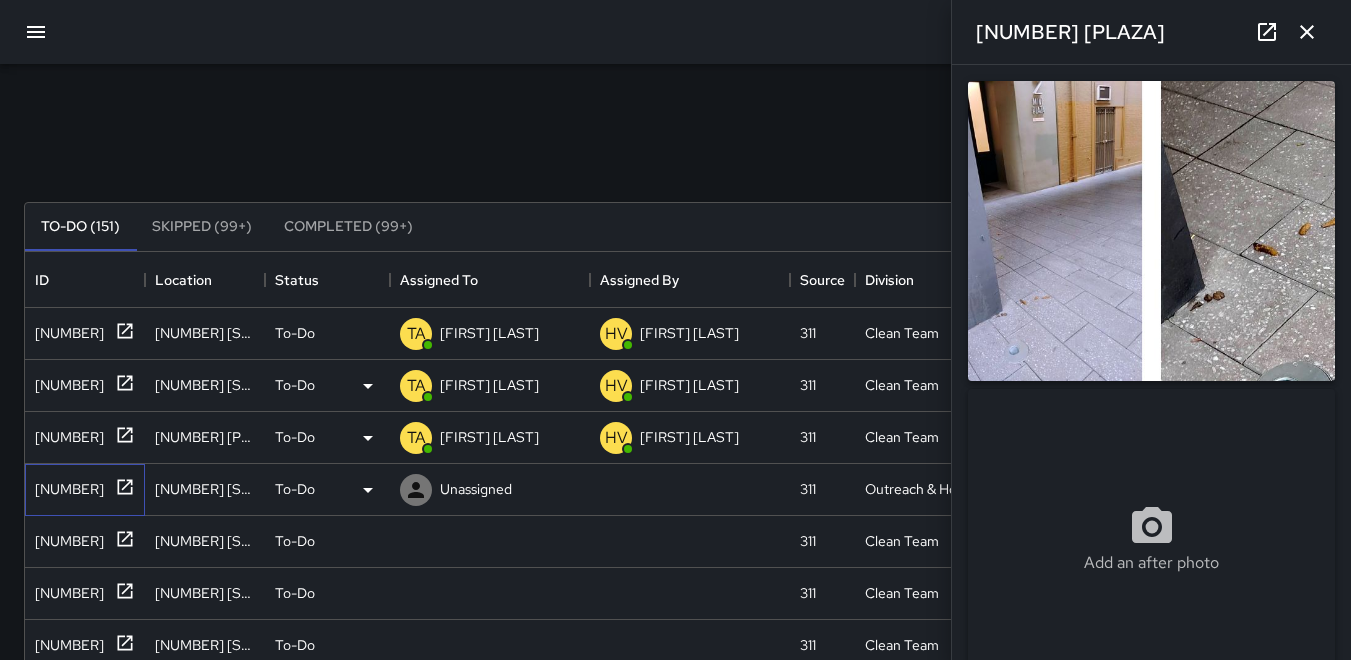 click on "[NUMBER]" at bounding box center (65, 485) 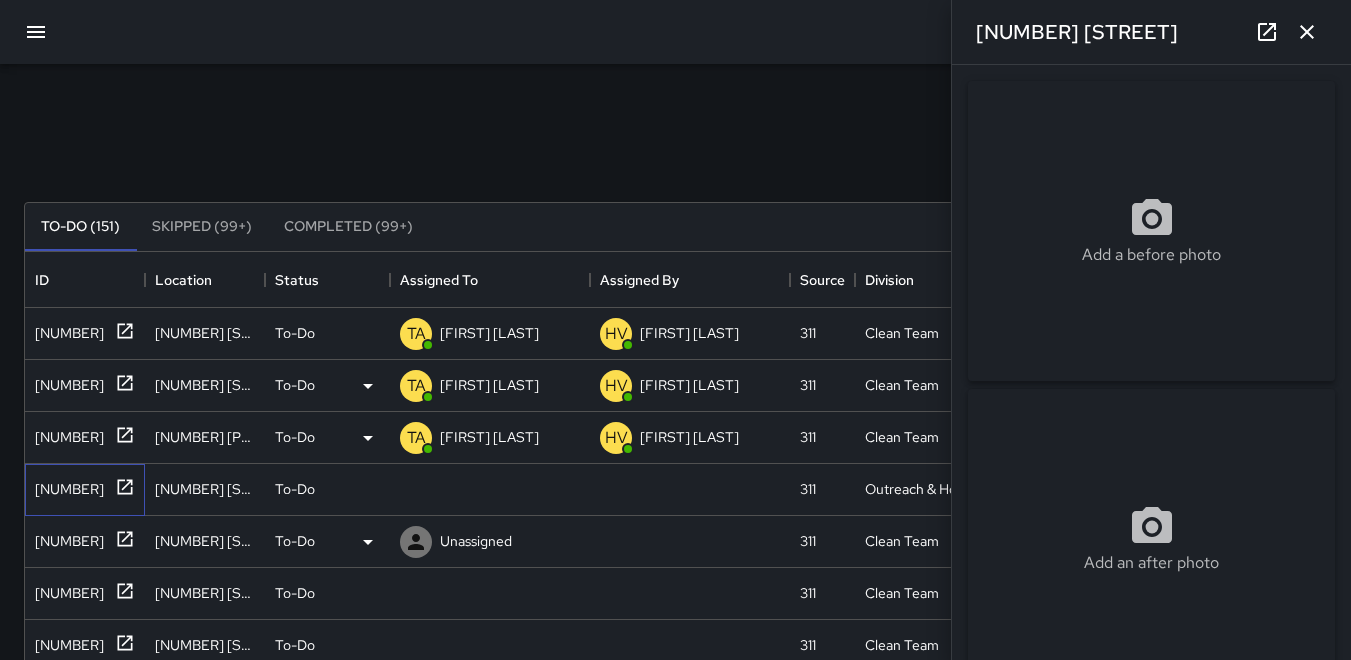 type on "**********" 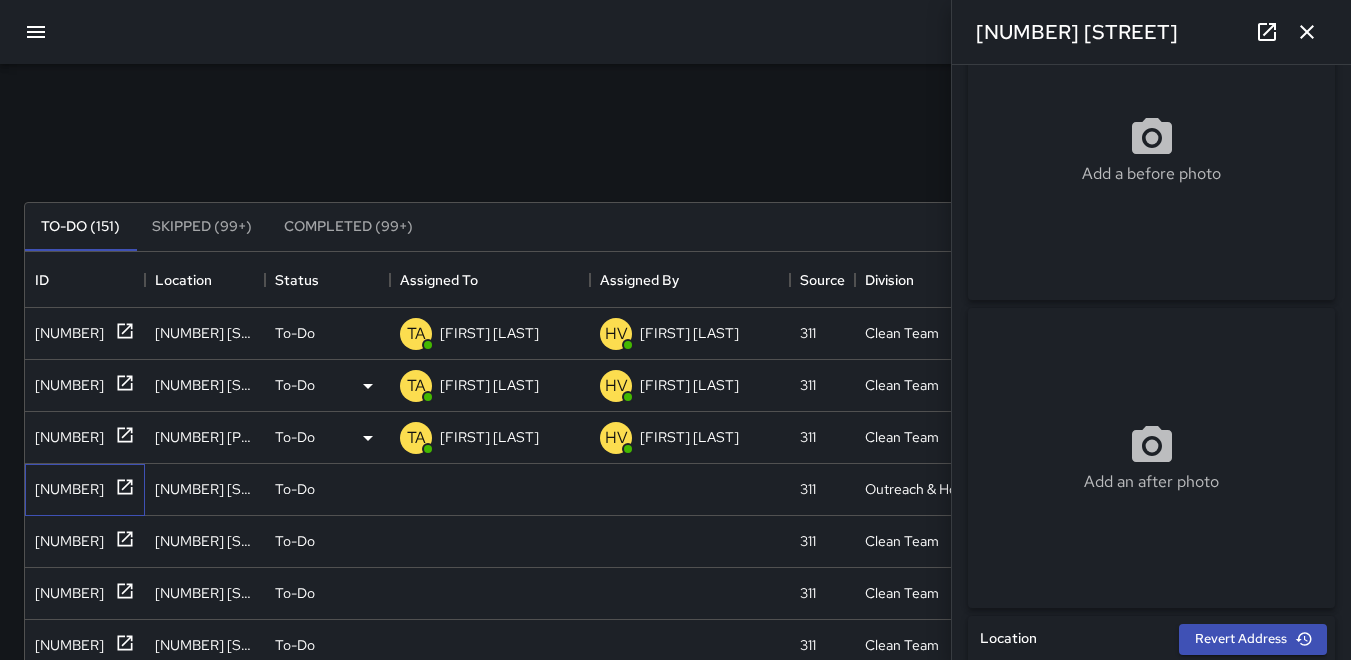 scroll, scrollTop: 400, scrollLeft: 0, axis: vertical 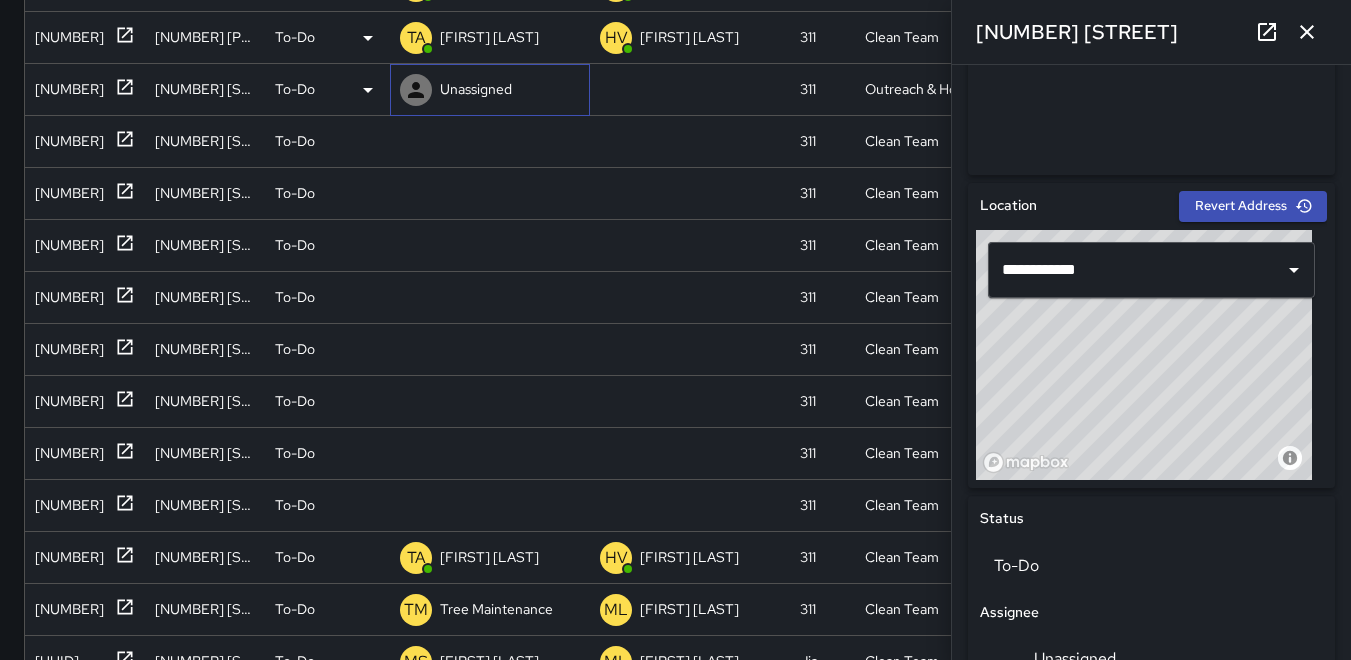click 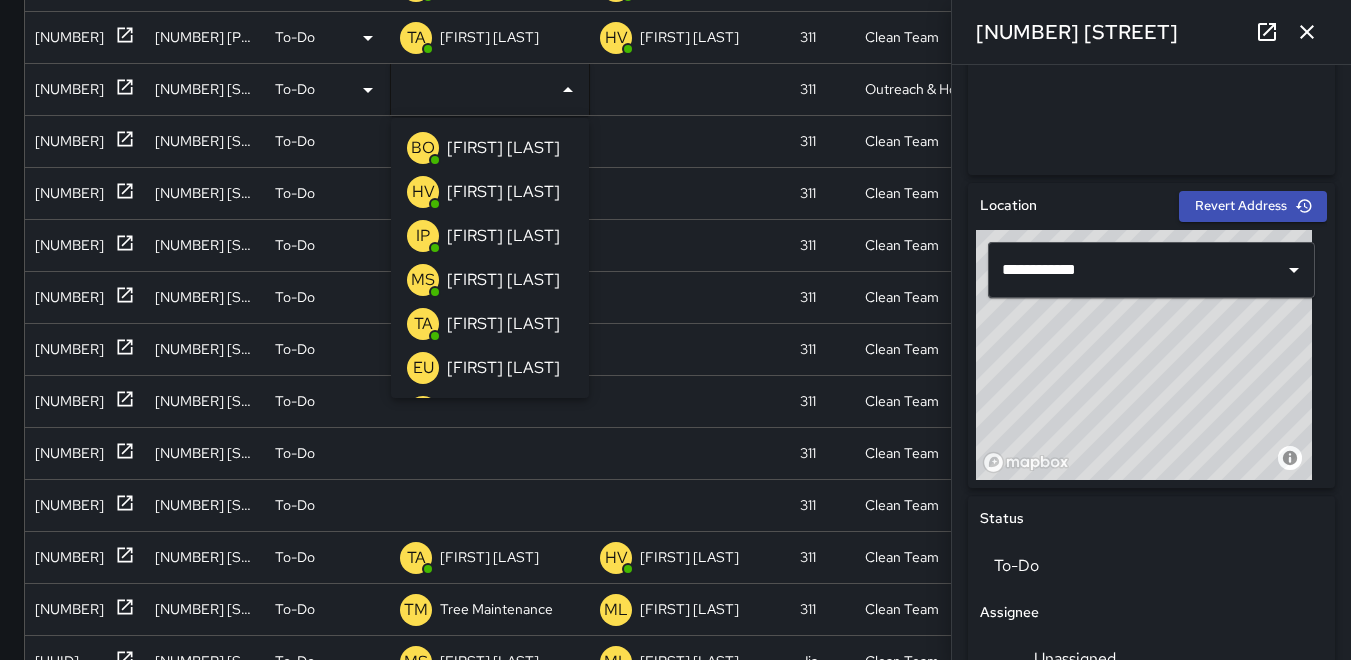 click on "HV" at bounding box center (423, 192) 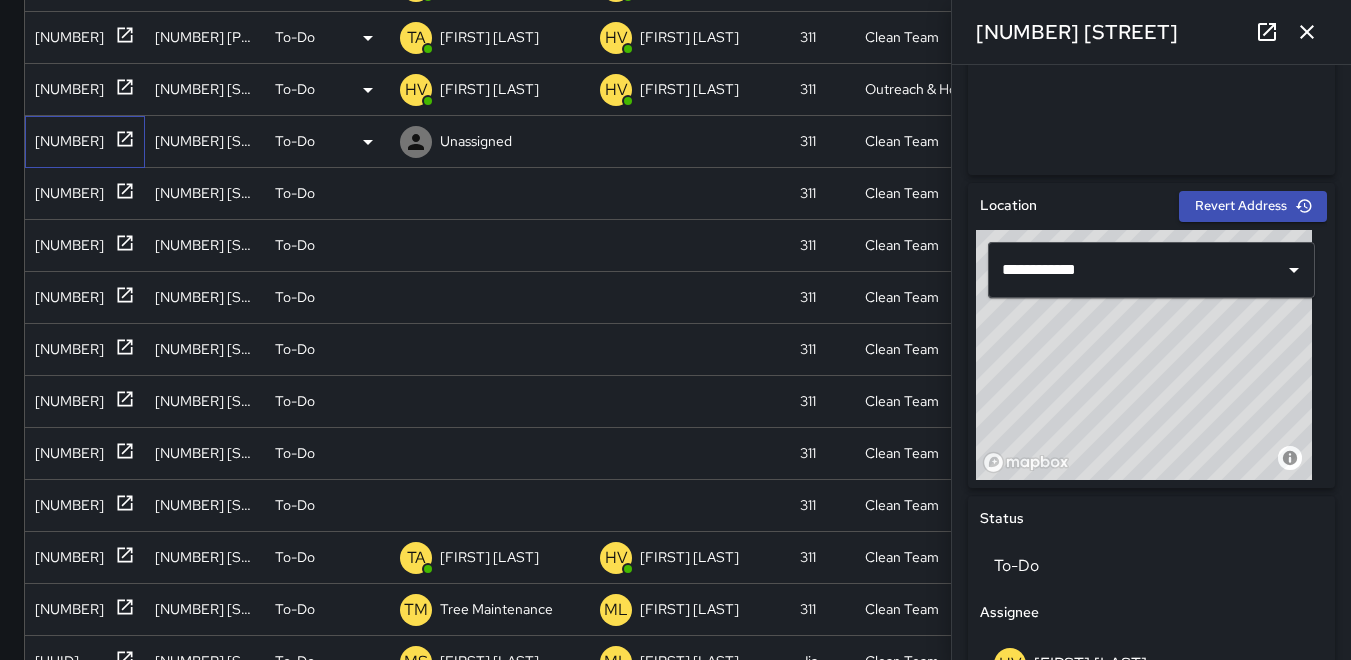 click on "[NUMBER]" at bounding box center (65, 137) 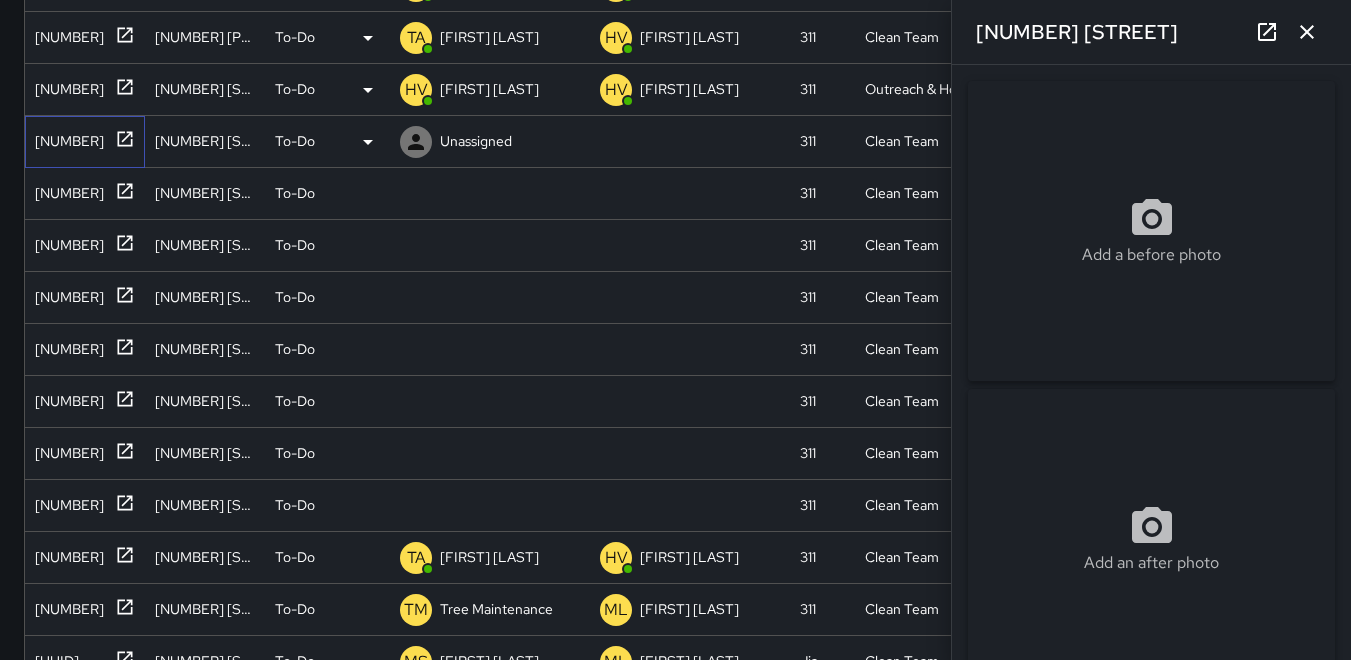 type on "**********" 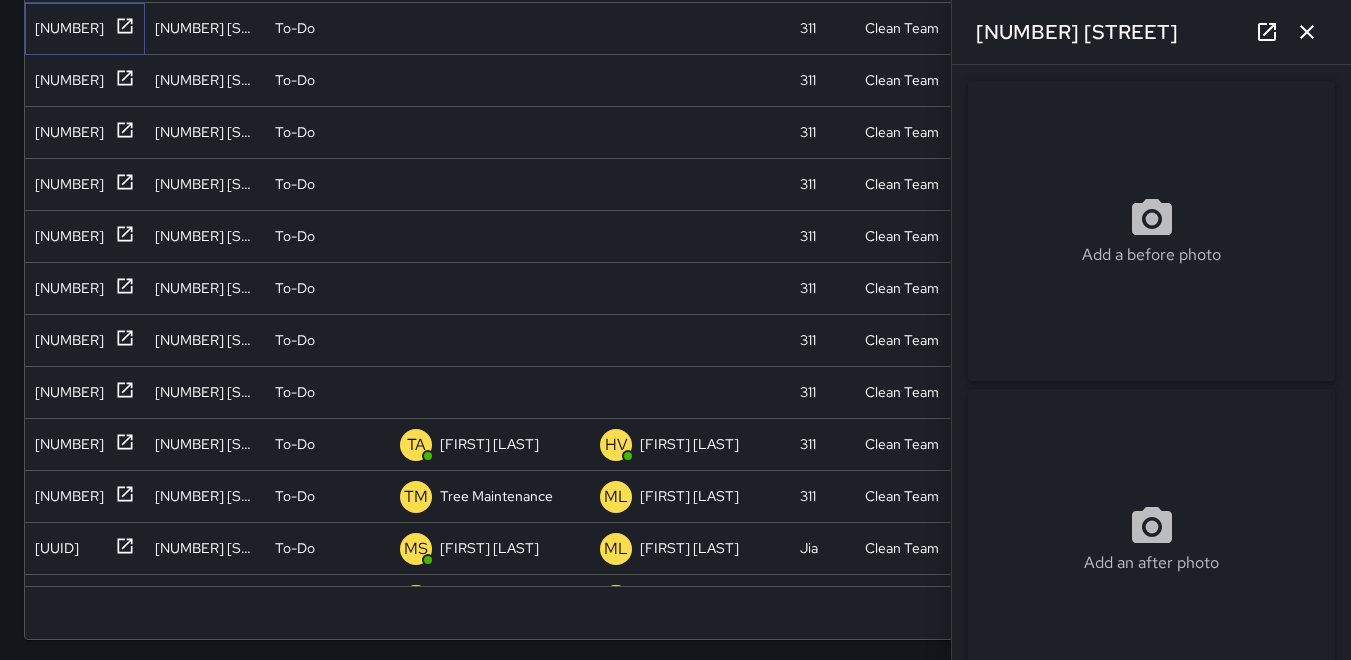 scroll, scrollTop: 521, scrollLeft: 0, axis: vertical 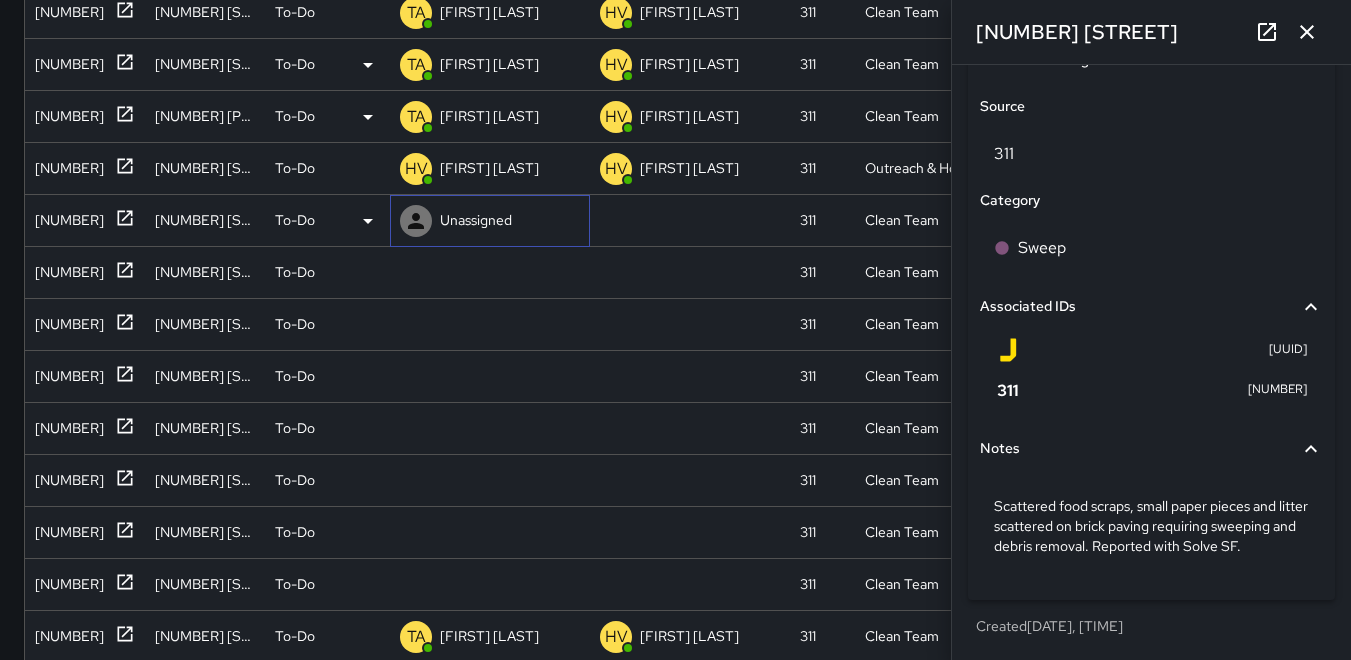 click 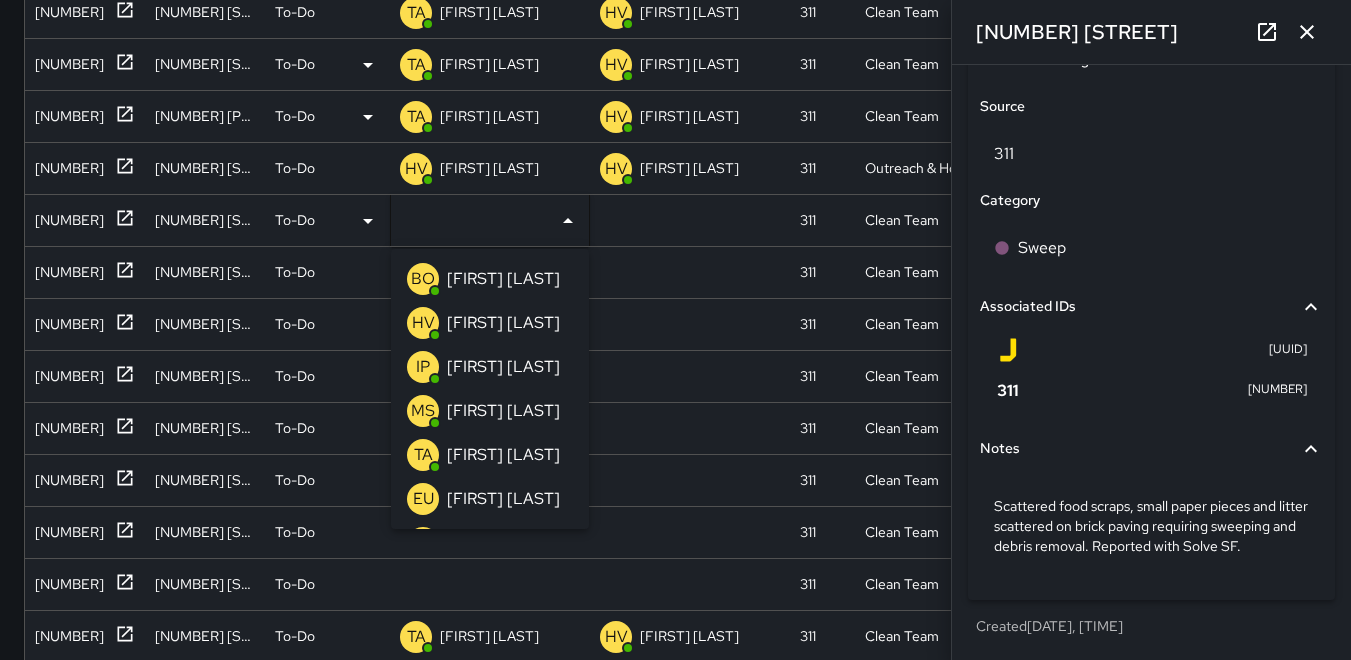click on "BO" at bounding box center [423, 279] 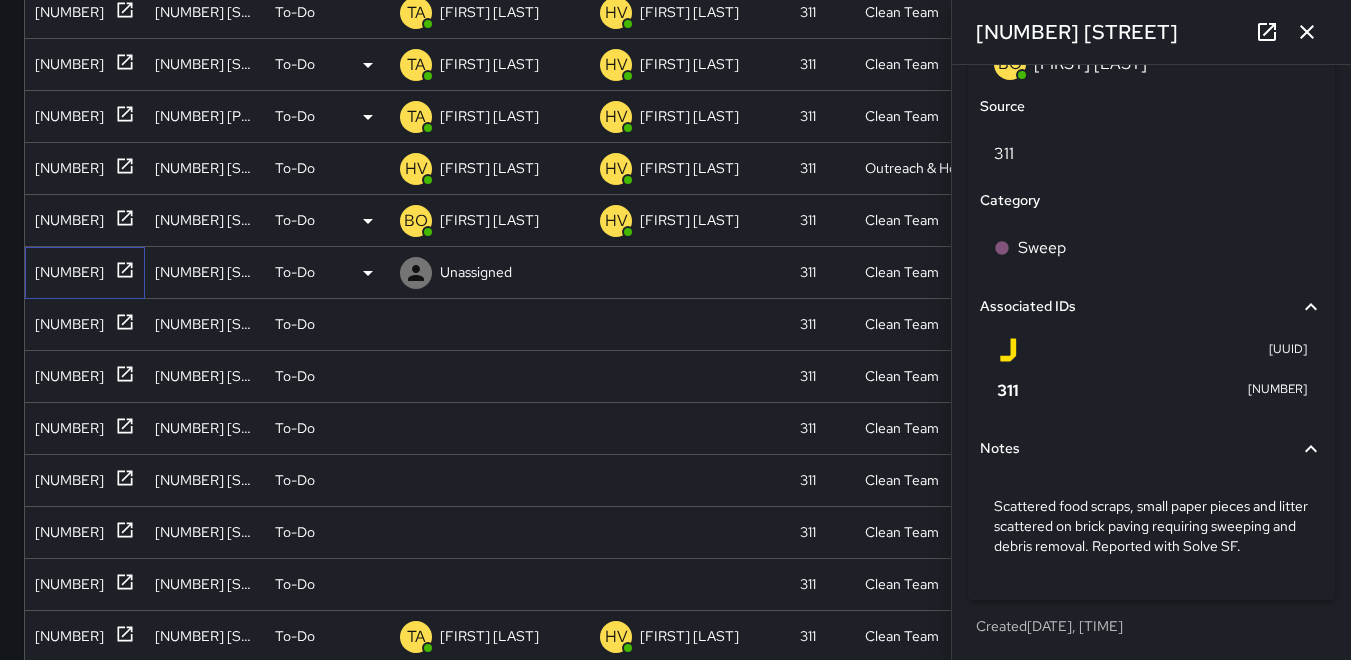 click on "[NUMBER]" at bounding box center [65, 268] 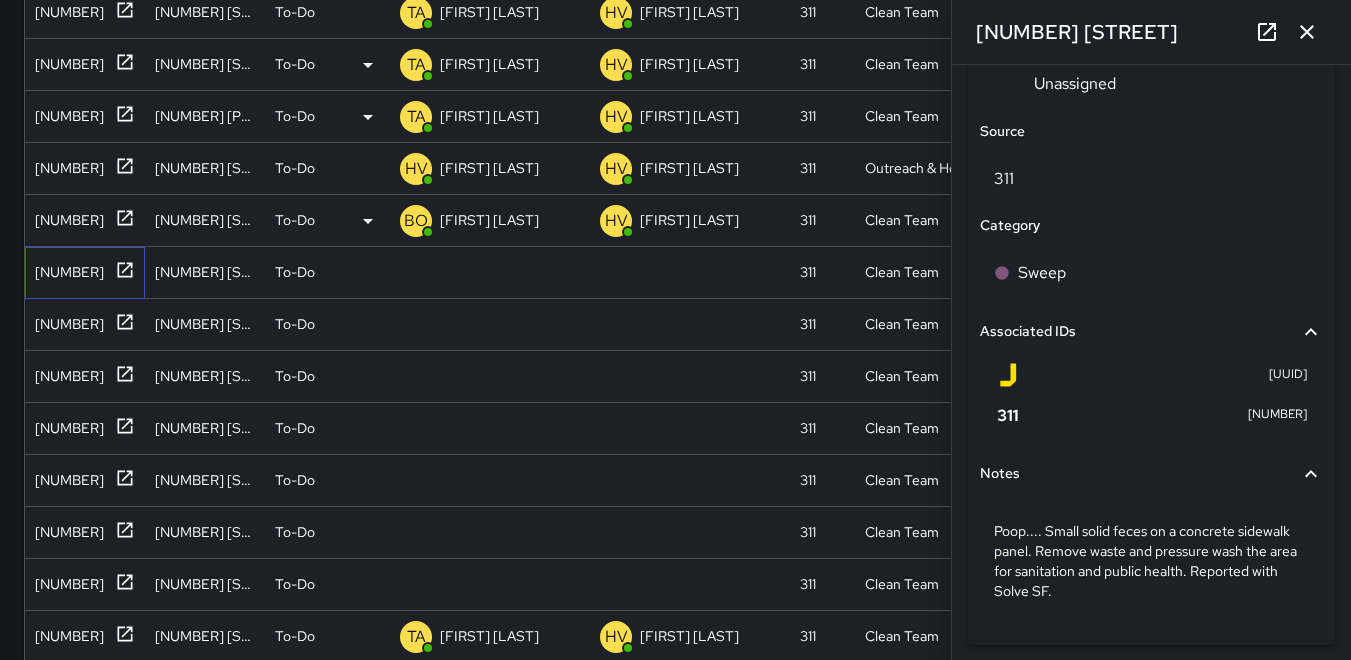 scroll, scrollTop: 1134, scrollLeft: 0, axis: vertical 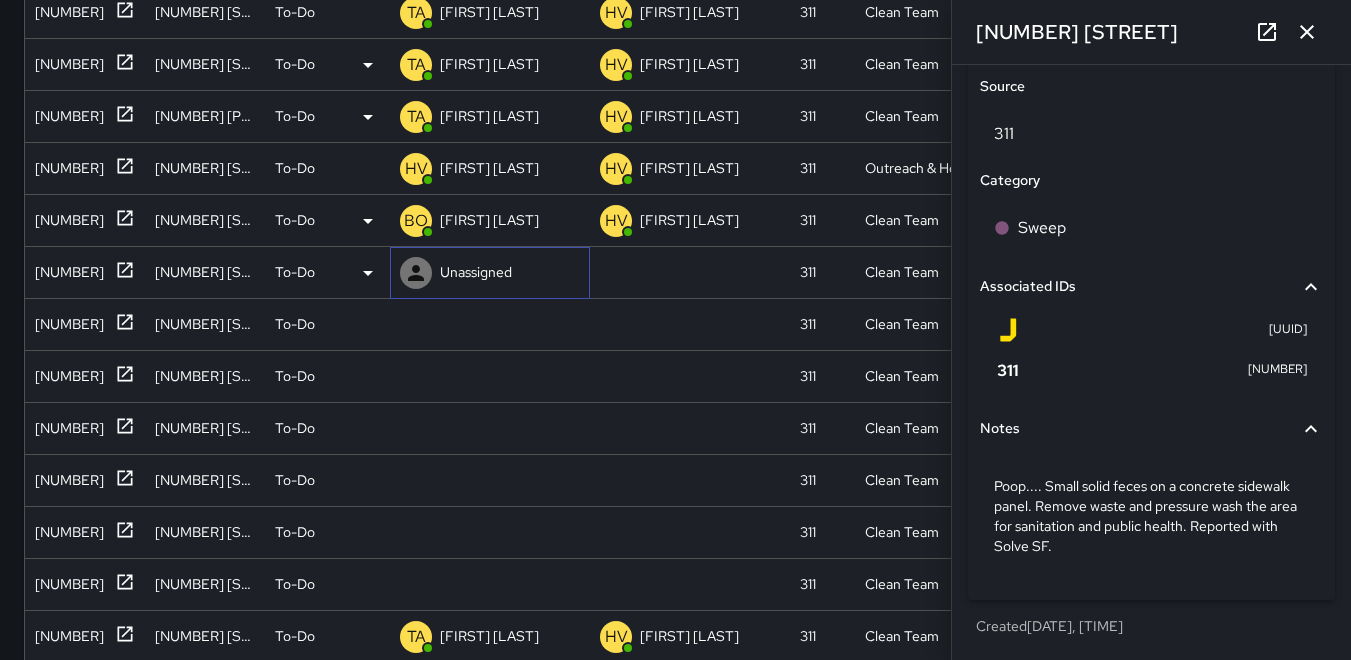 click 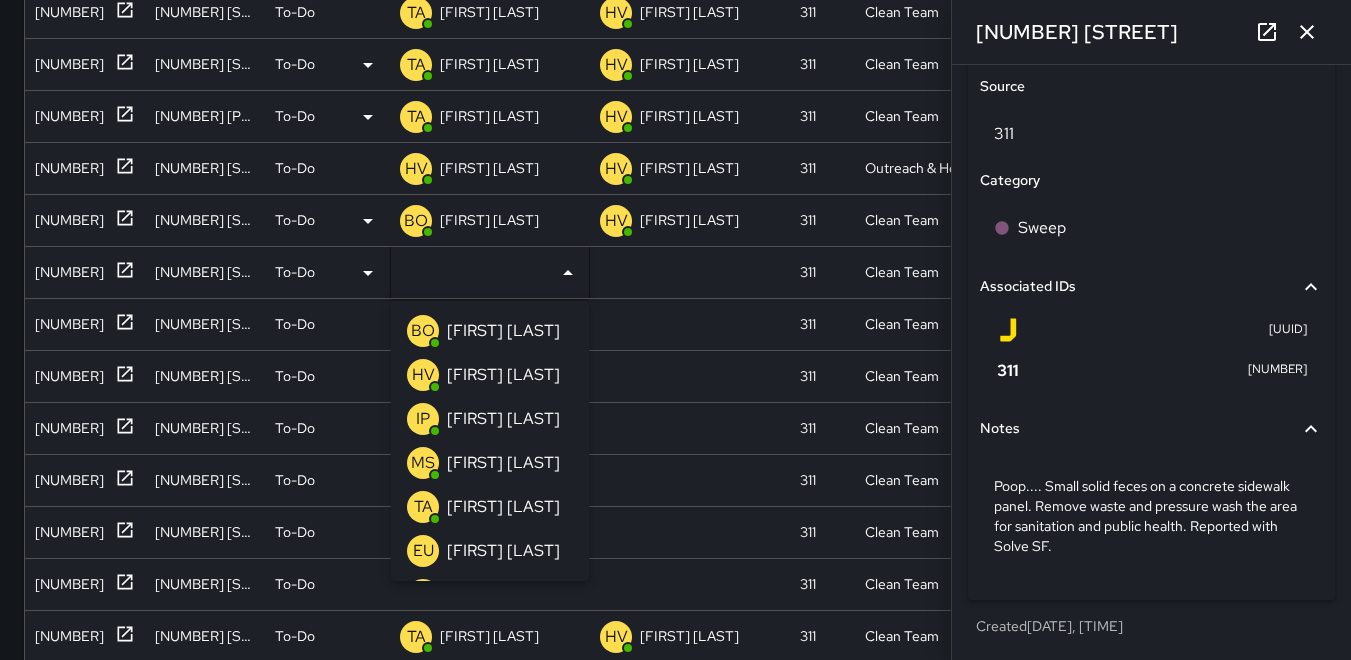 click on "BO" at bounding box center (423, 331) 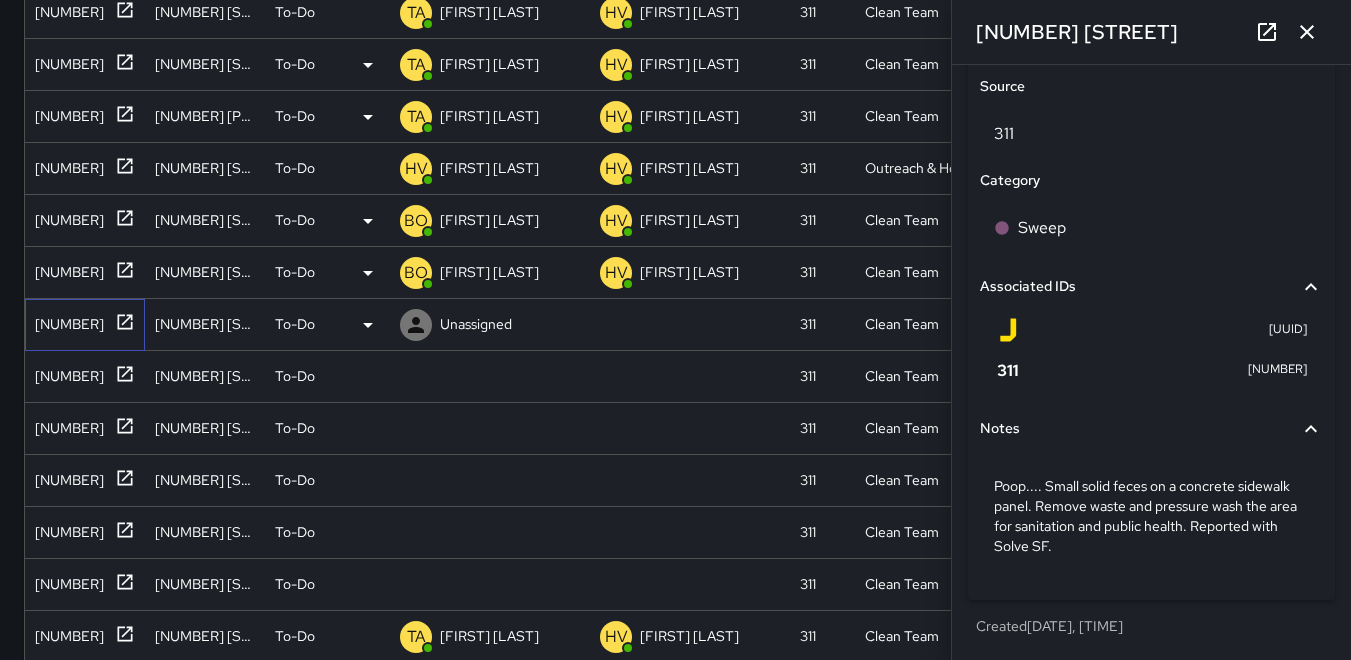 click on "[NUMBER]" at bounding box center [65, 320] 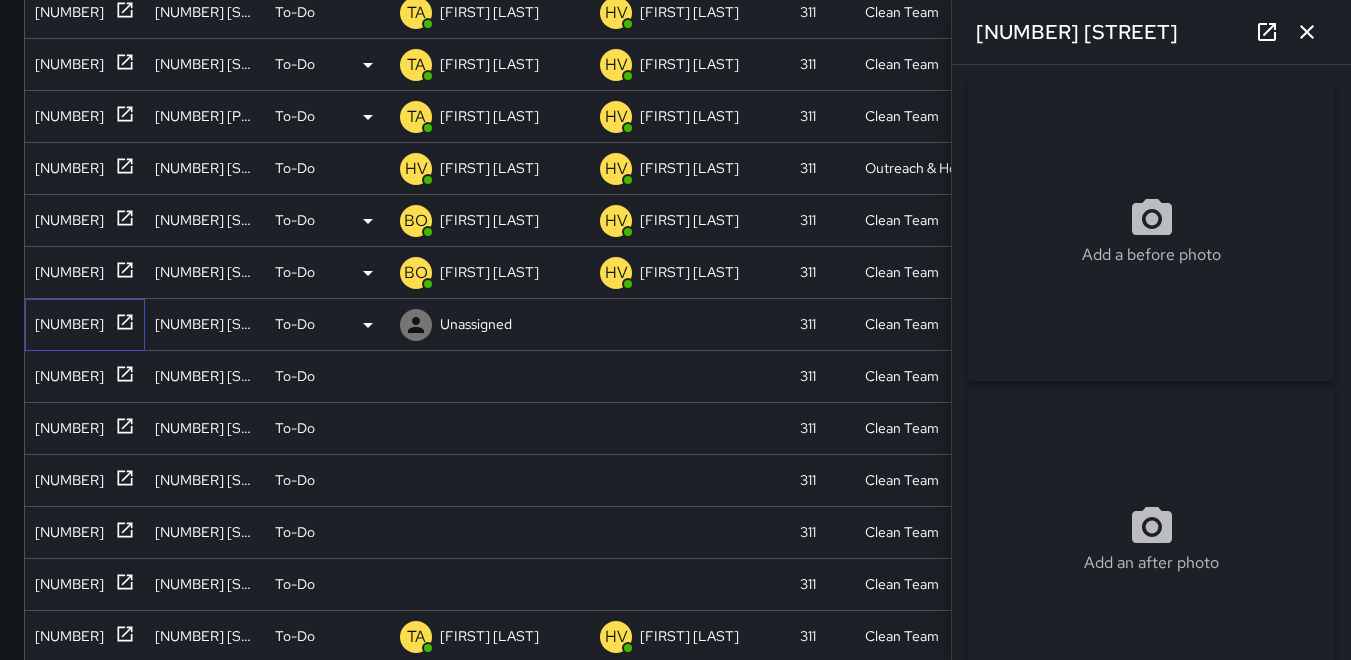type on "**********" 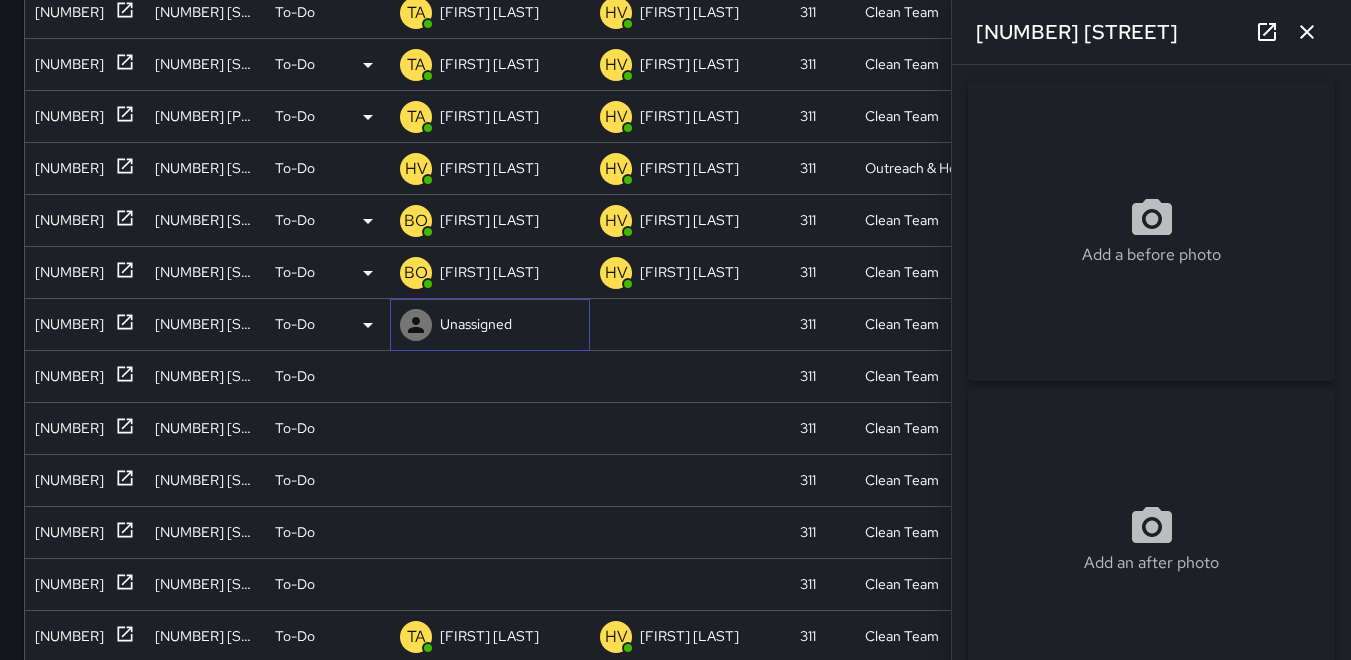 click 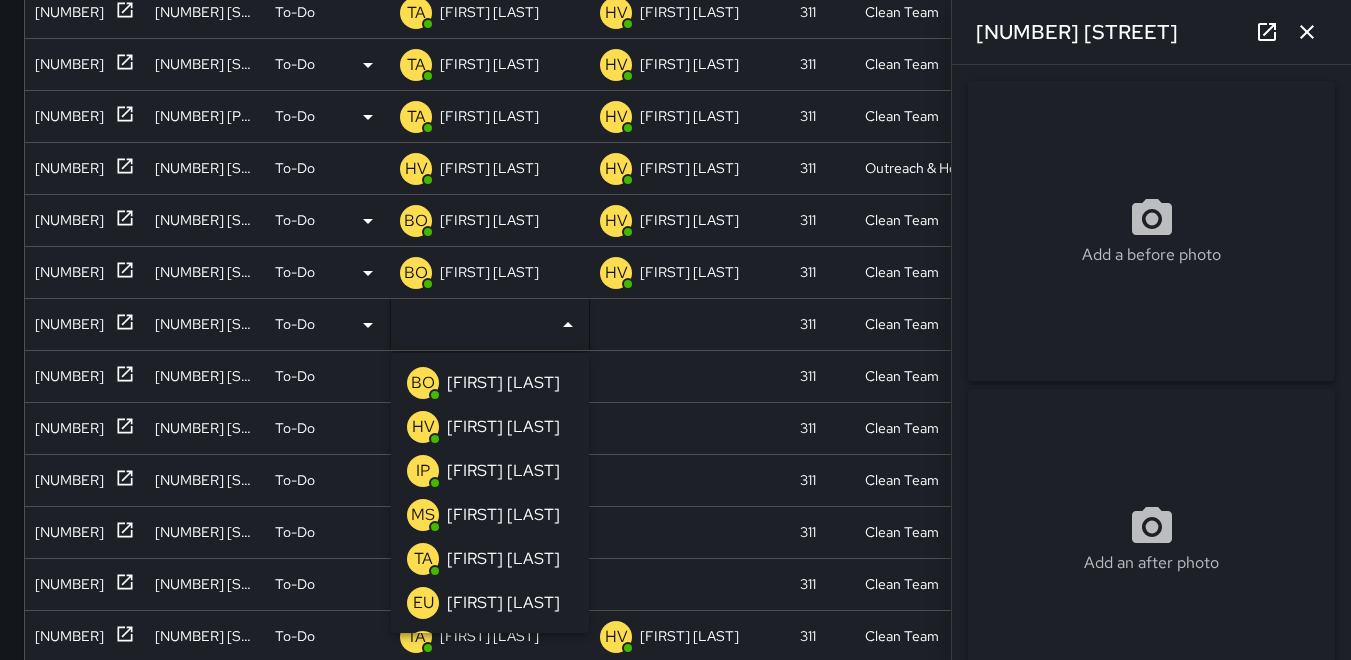 click on "TA" at bounding box center [423, 559] 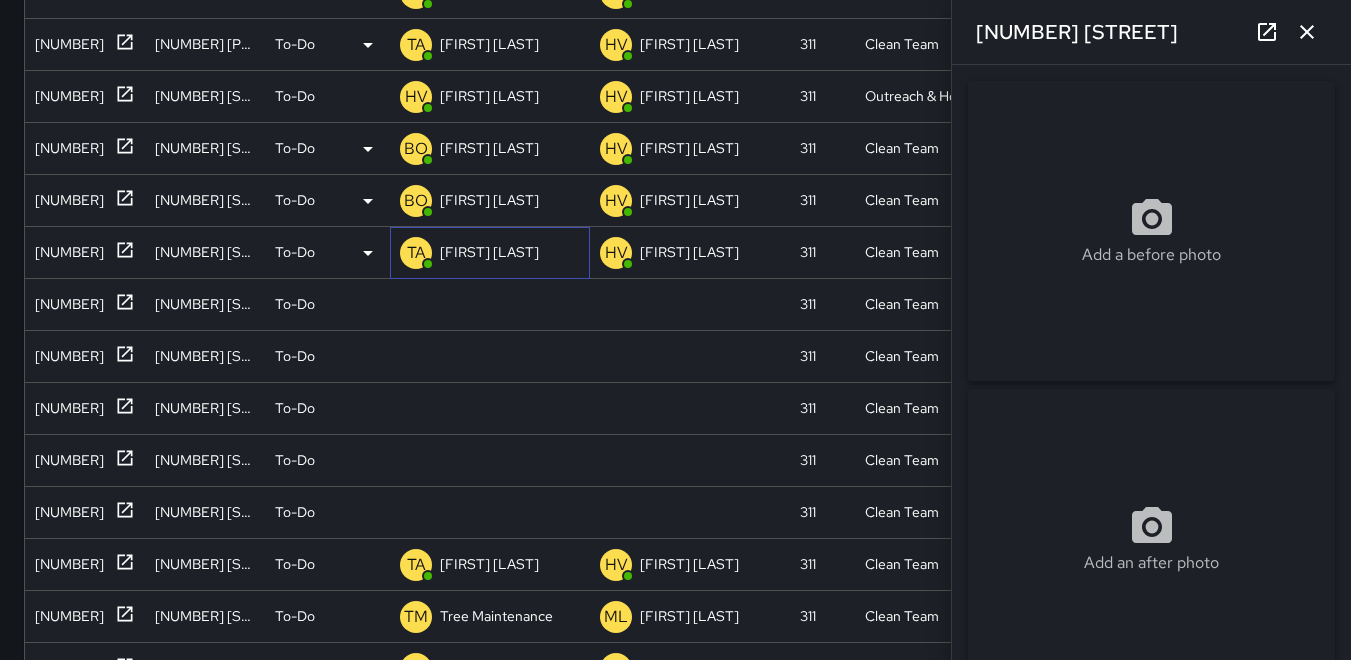 scroll, scrollTop: 521, scrollLeft: 0, axis: vertical 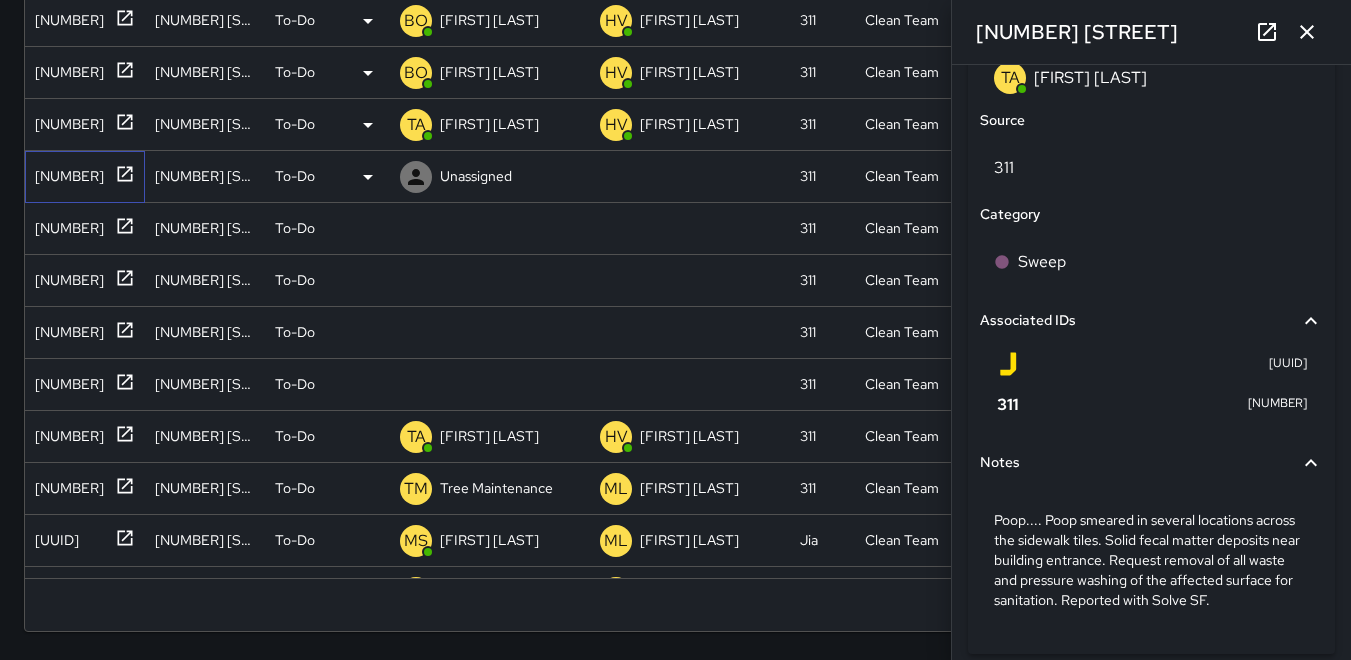 click on "[NUMBER]" at bounding box center [65, 172] 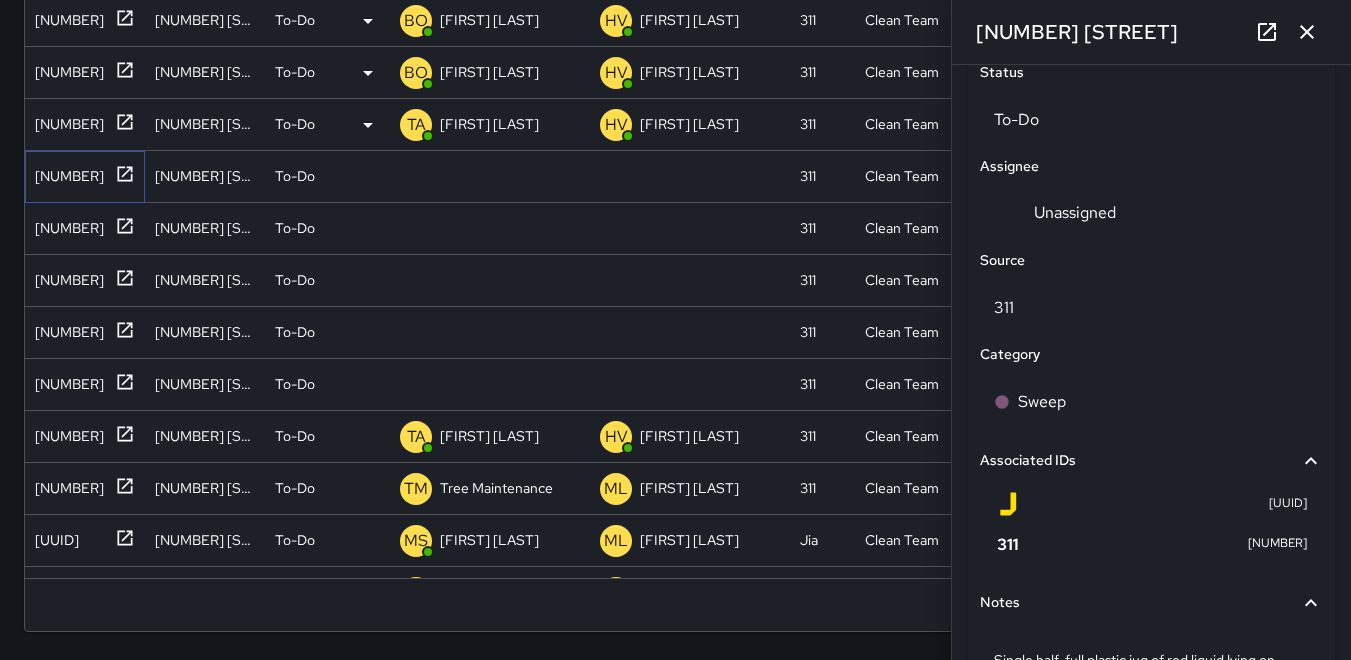 scroll, scrollTop: 1100, scrollLeft: 0, axis: vertical 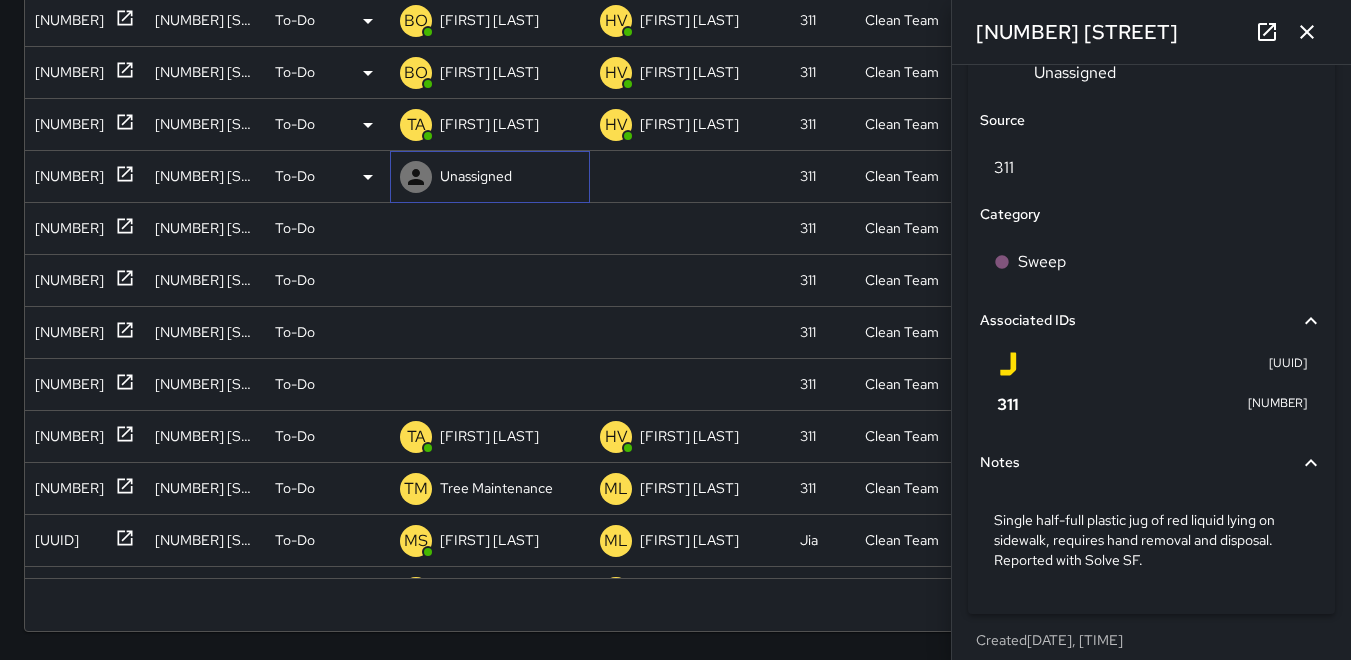 click 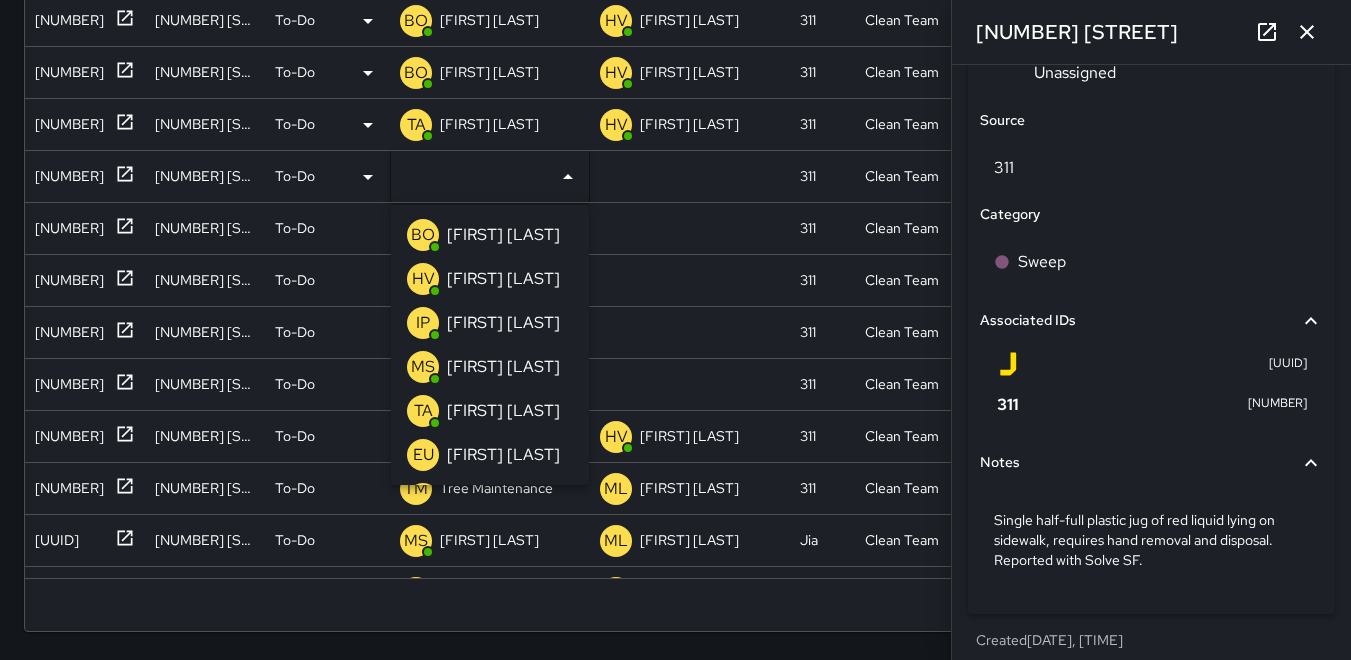 click on "TA" at bounding box center [423, 411] 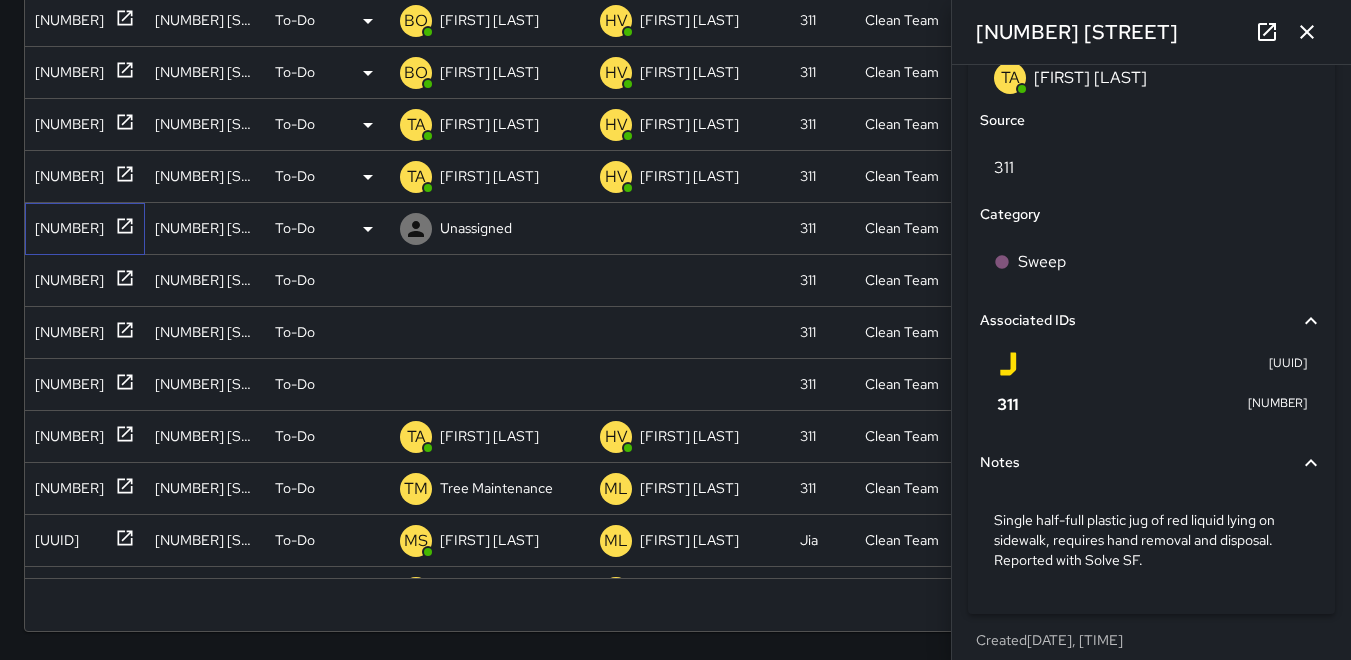 click on "[NUMBER]" at bounding box center (65, 224) 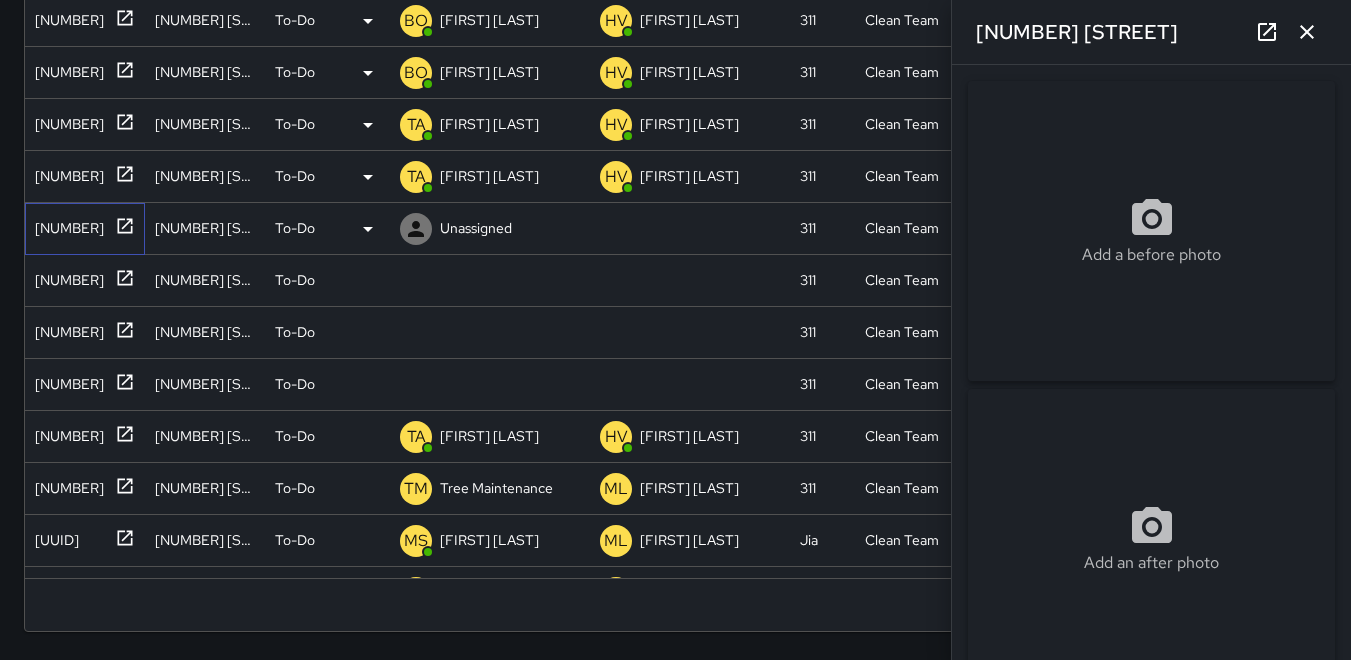 type on "**********" 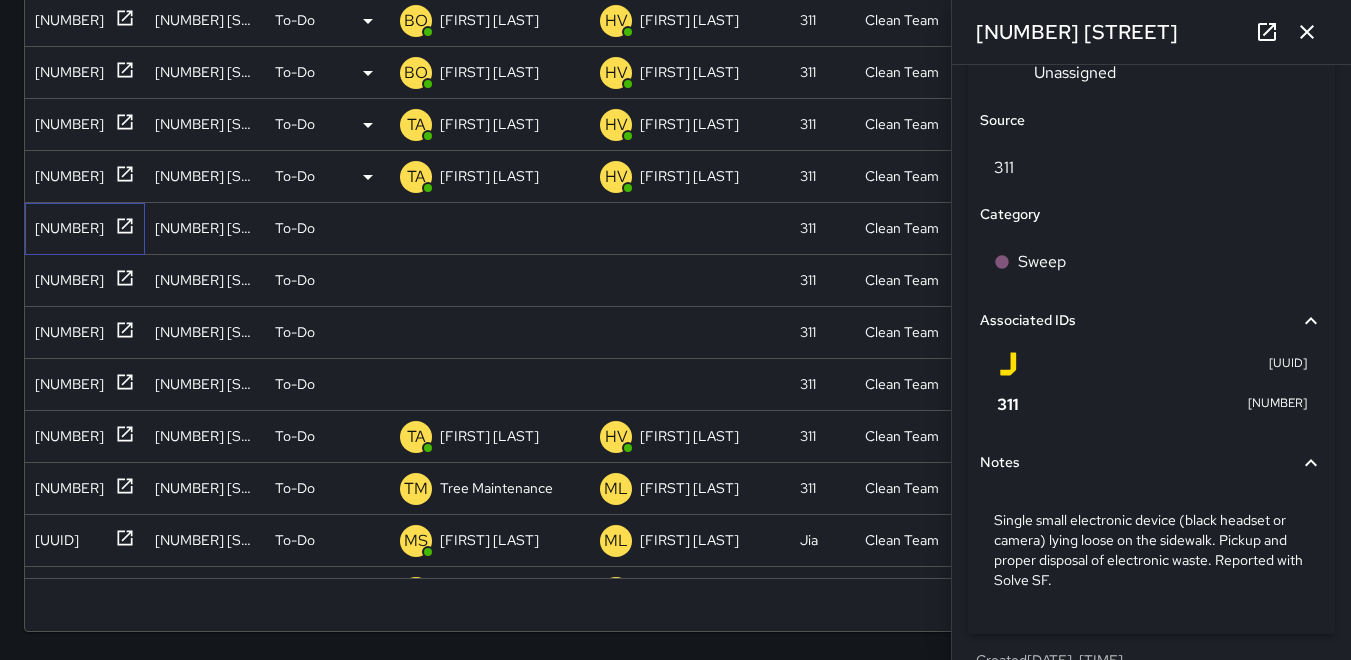 scroll, scrollTop: 1134, scrollLeft: 0, axis: vertical 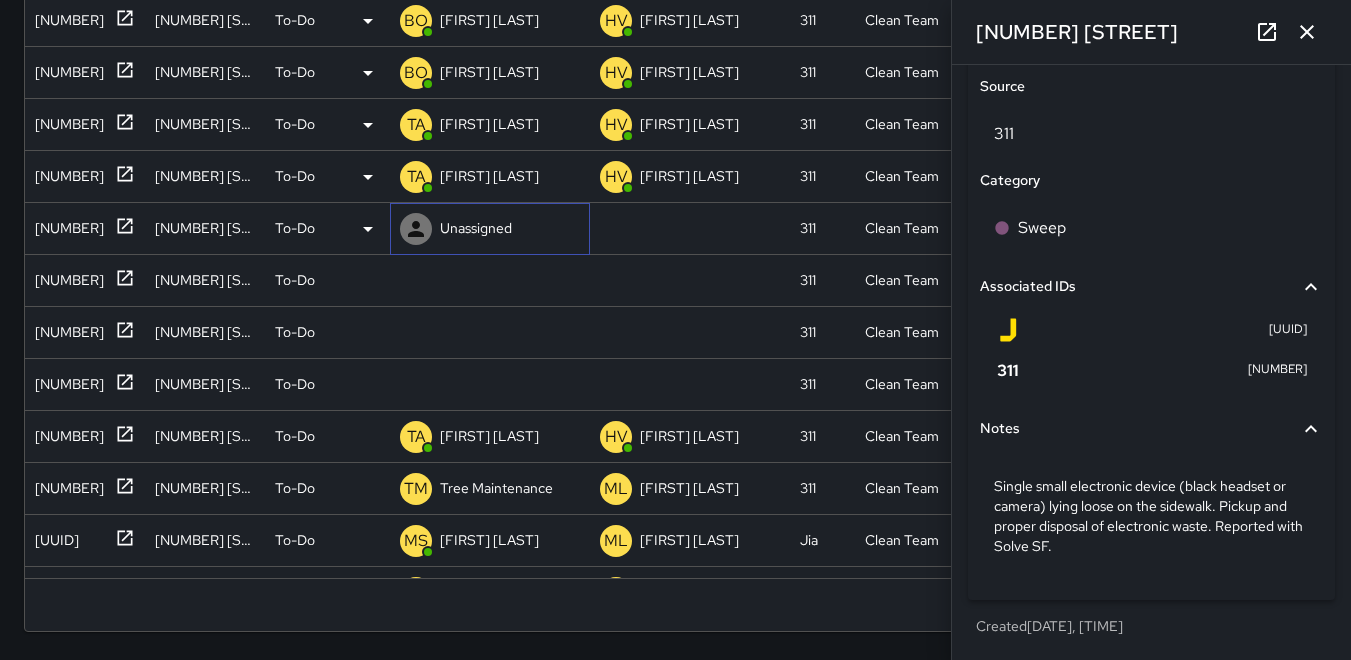 click 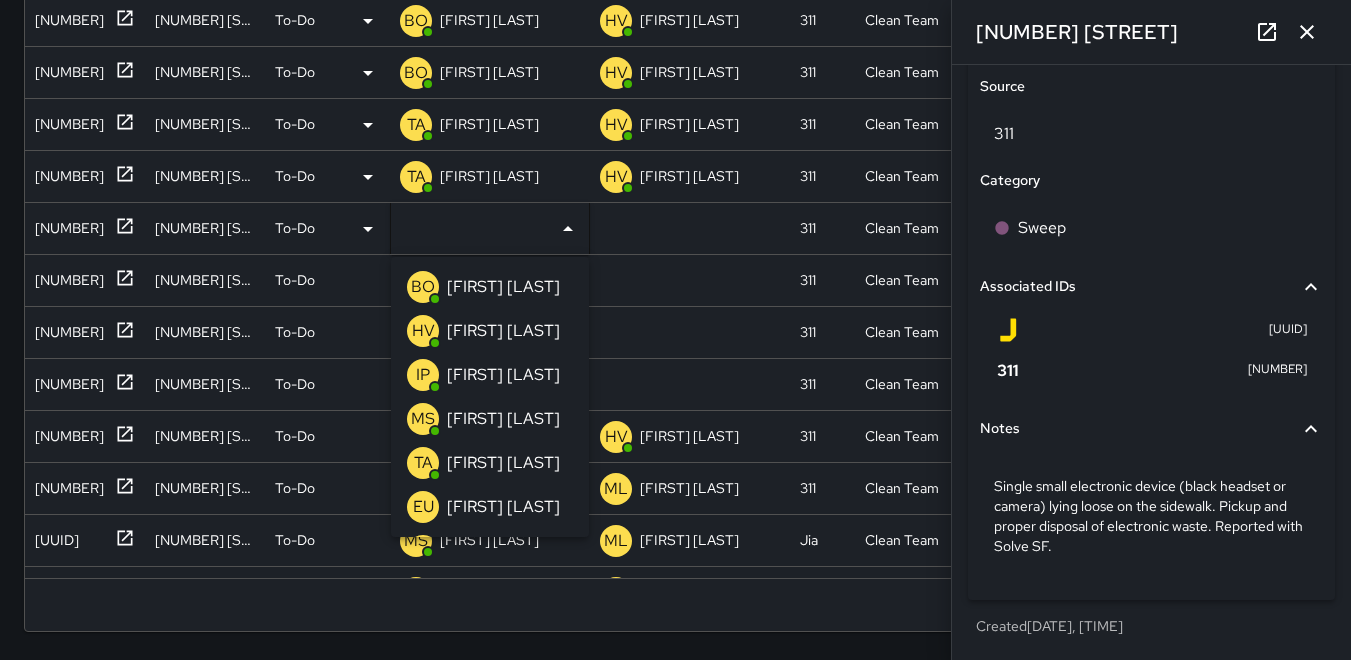 click on "HV" at bounding box center (423, 331) 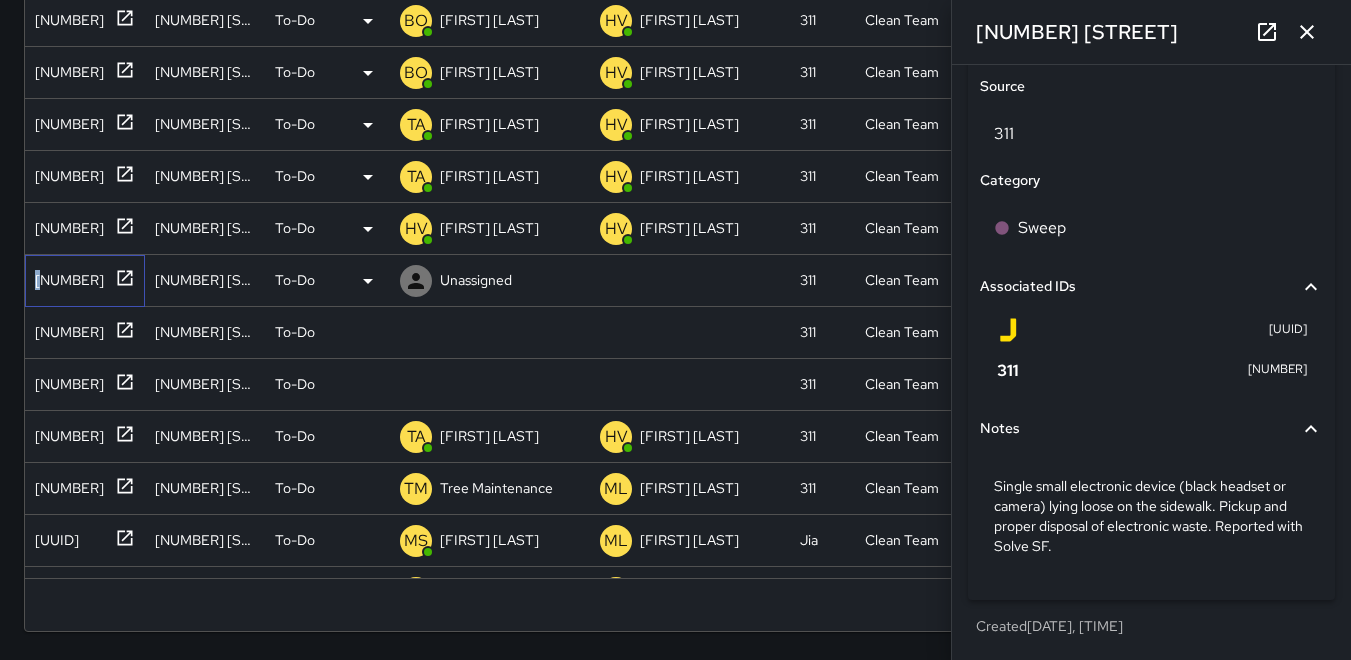 drag, startPoint x: 37, startPoint y: 269, endPoint x: 61, endPoint y: 278, distance: 25.632011 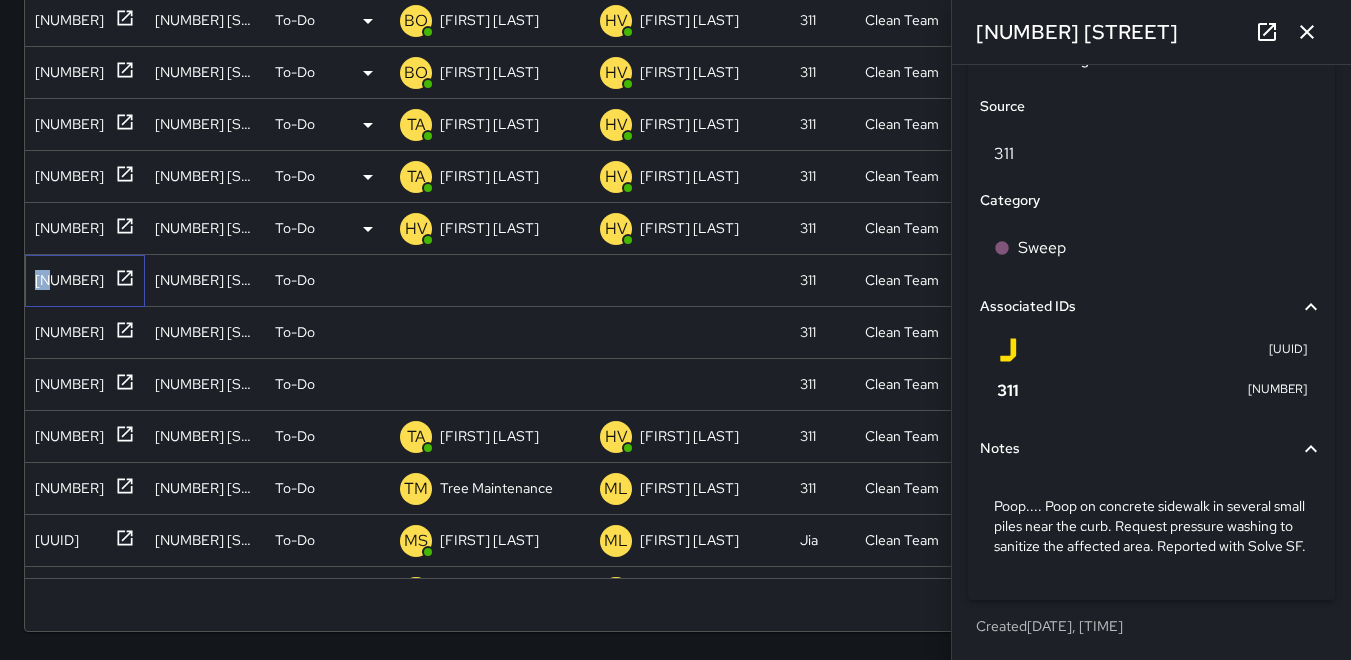 scroll, scrollTop: 1134, scrollLeft: 0, axis: vertical 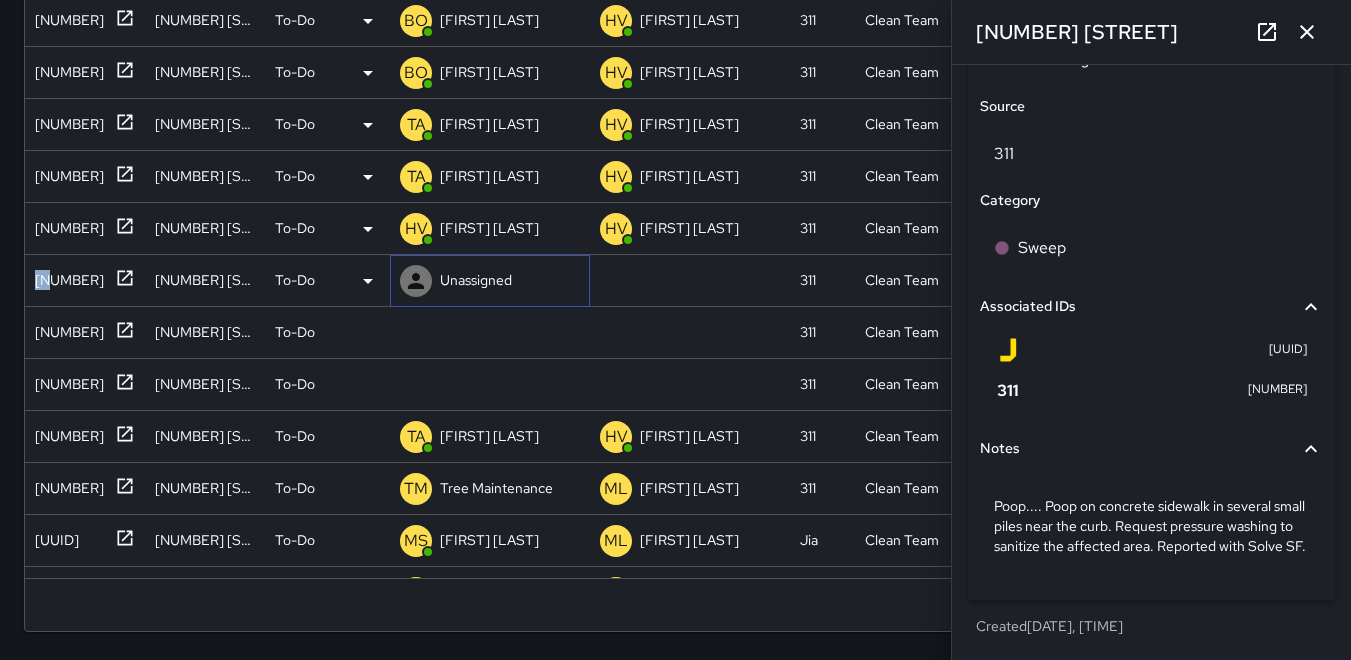 click 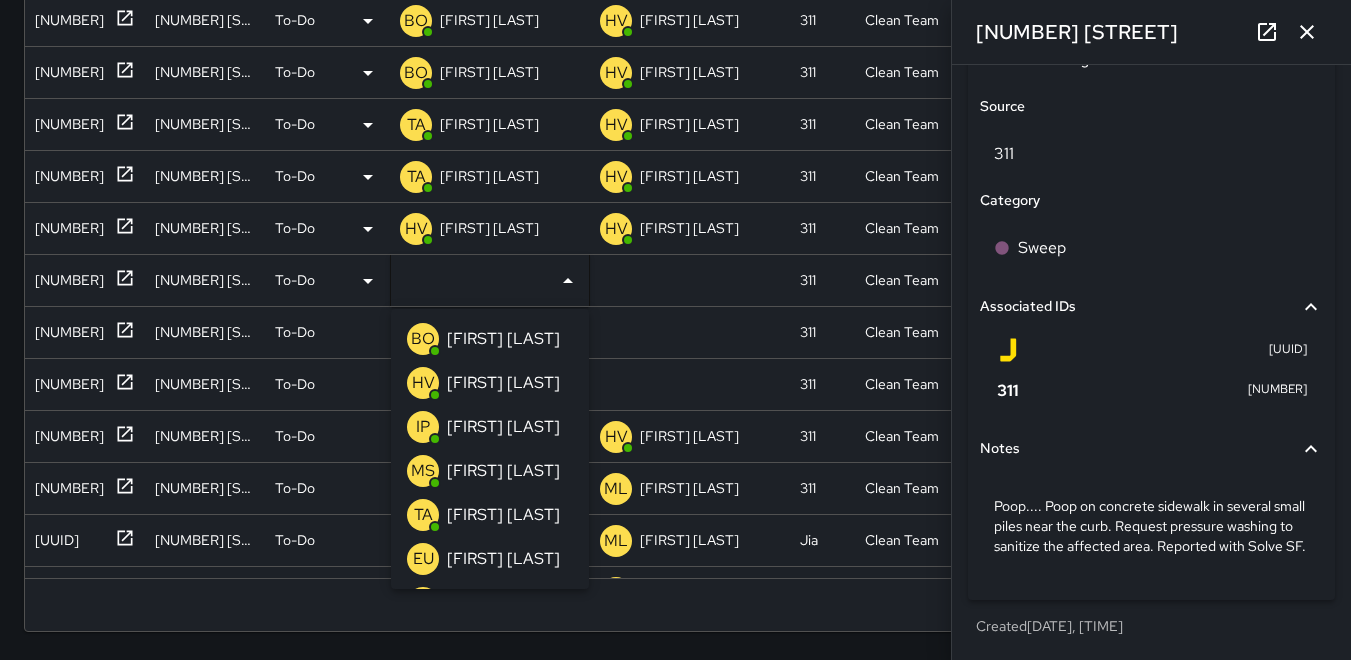 click on "TA" at bounding box center [423, 515] 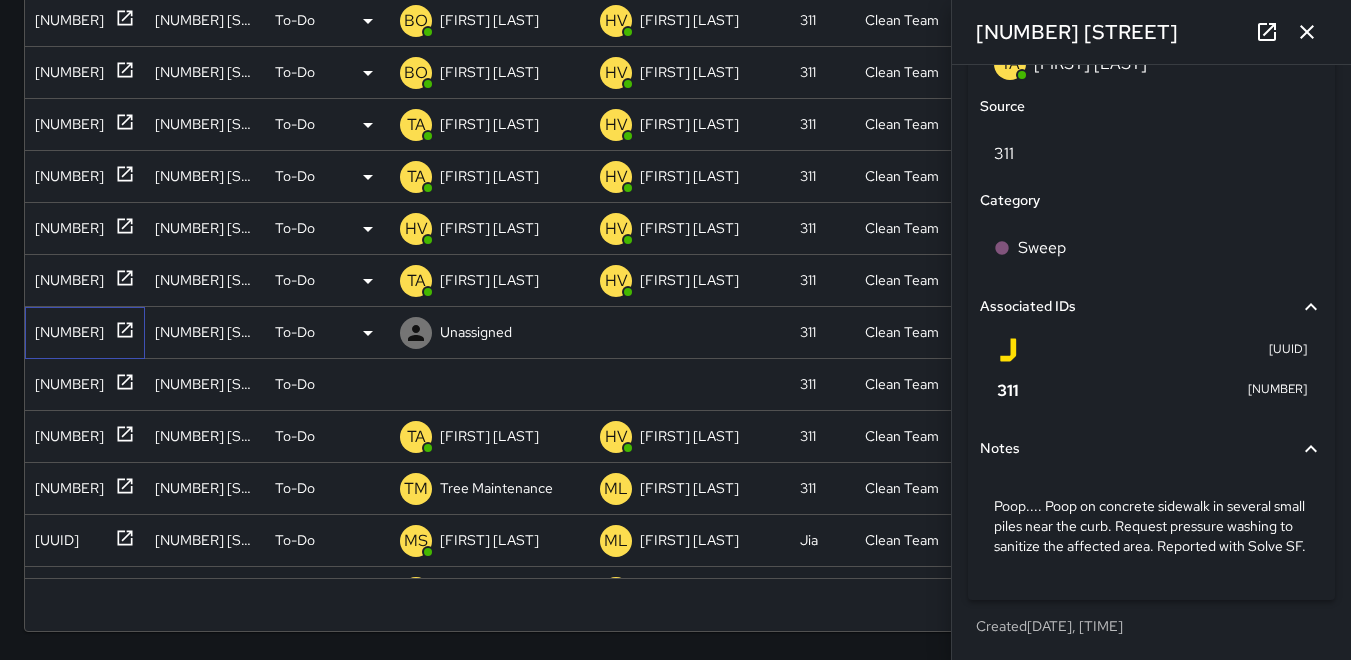click on "[NUMBER]" at bounding box center (65, 328) 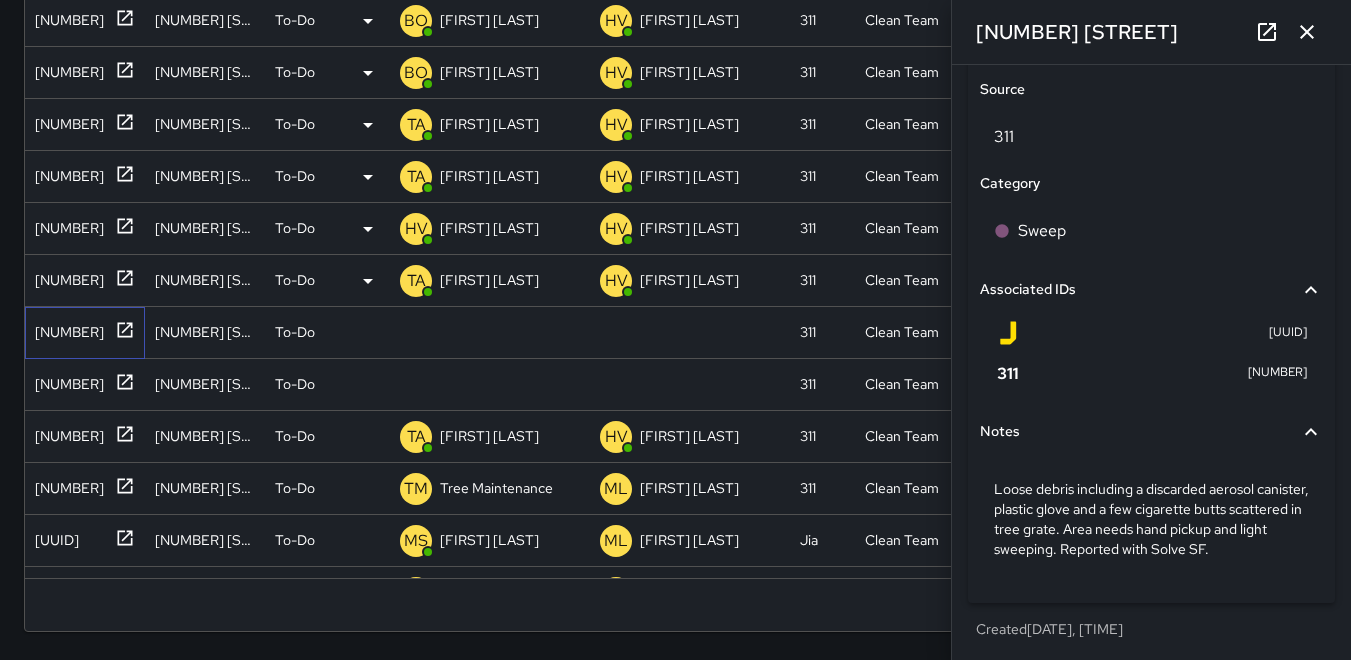 scroll, scrollTop: 1134, scrollLeft: 0, axis: vertical 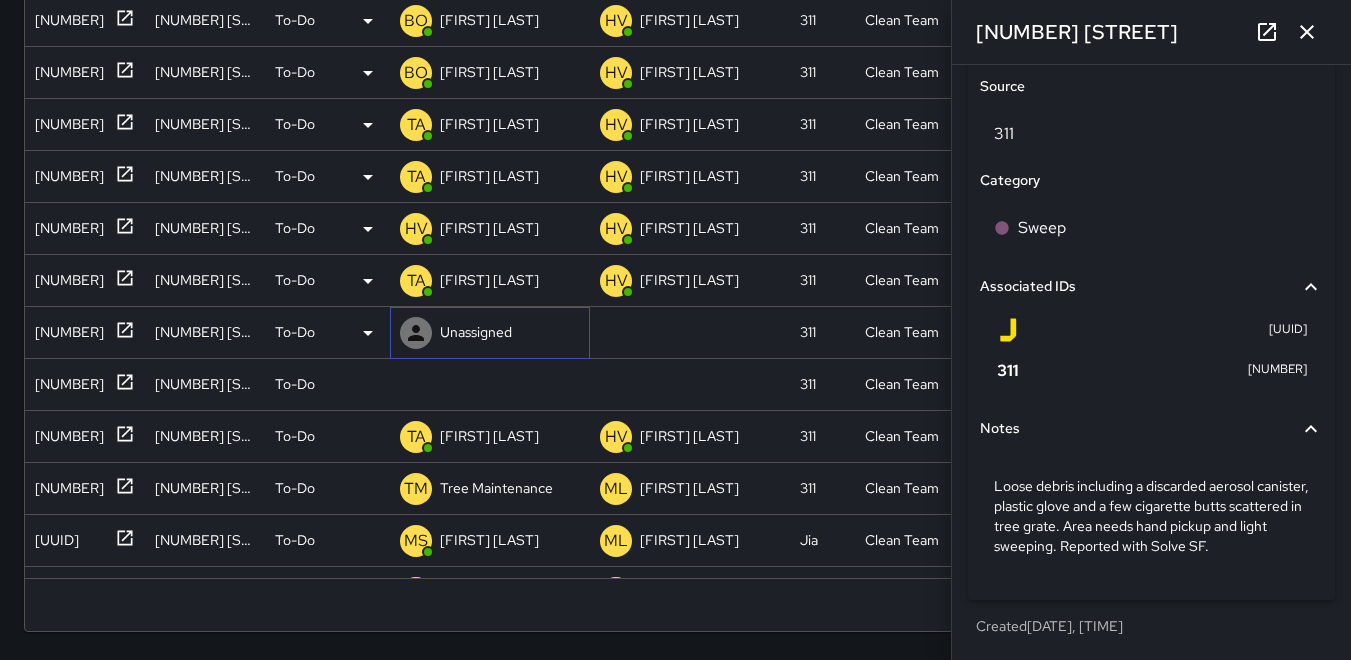click 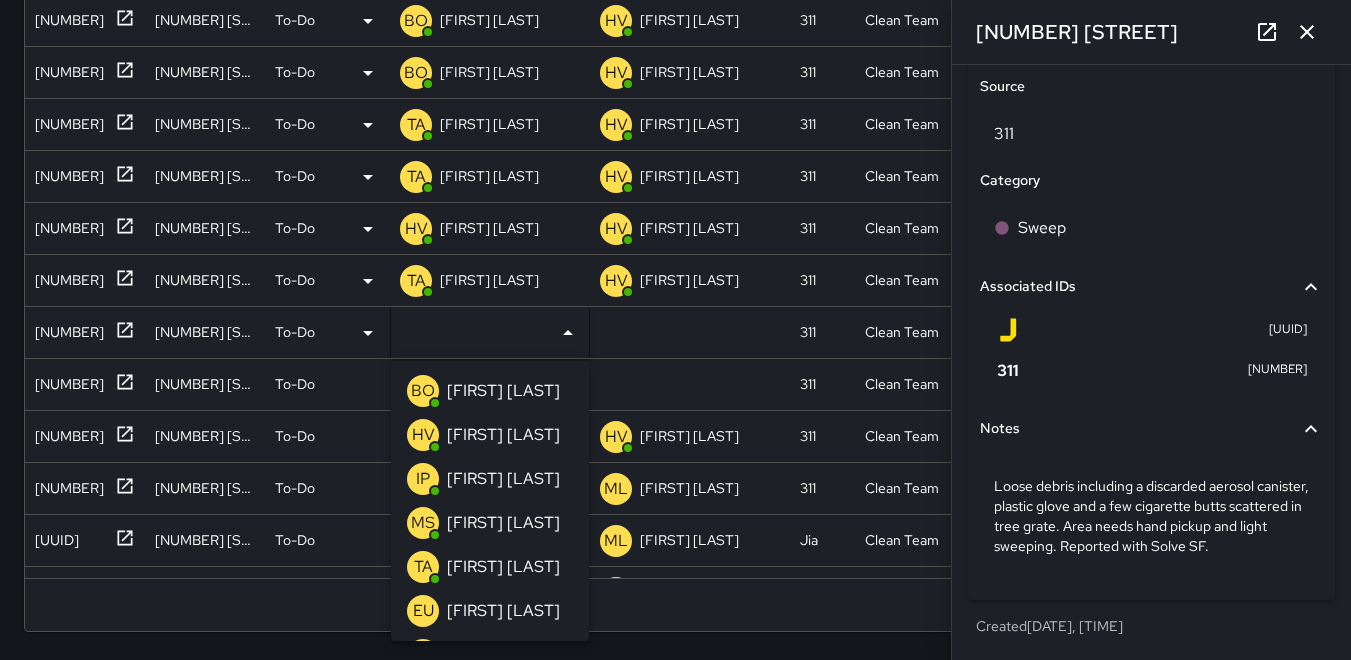 click on "TA" at bounding box center [423, 567] 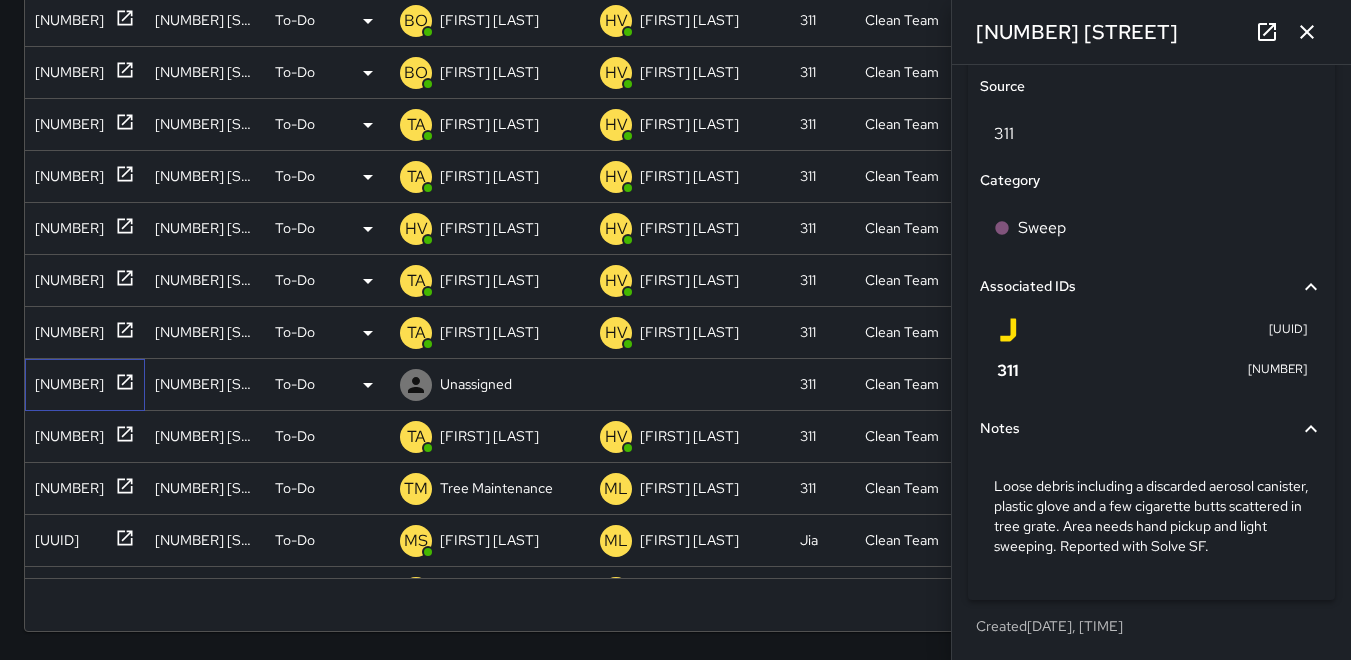 click on "[NUMBER]" at bounding box center [65, 380] 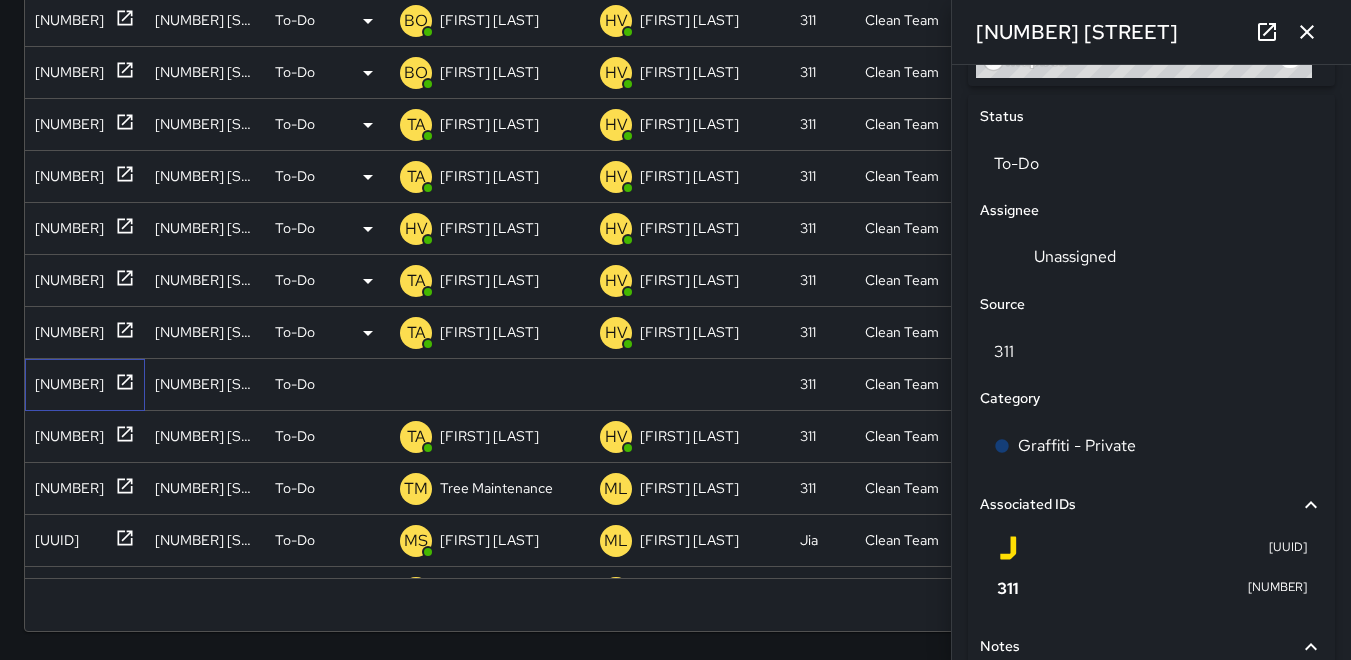 scroll, scrollTop: 1114, scrollLeft: 0, axis: vertical 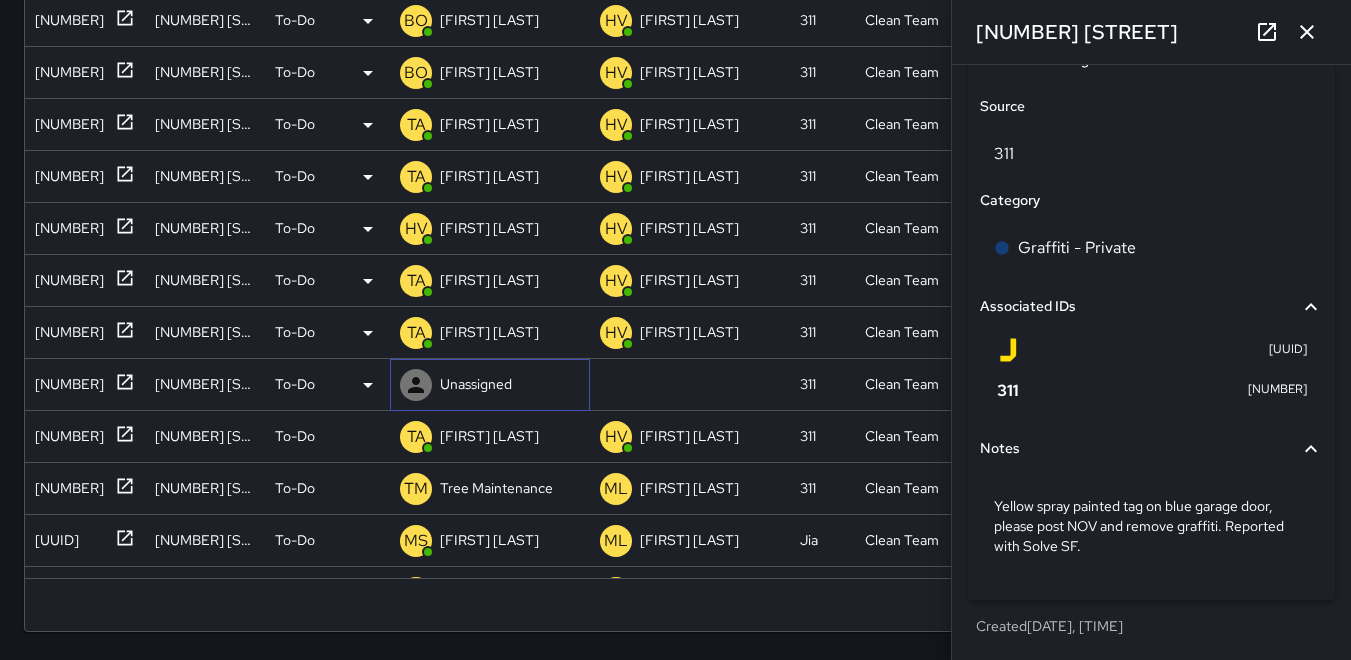 click 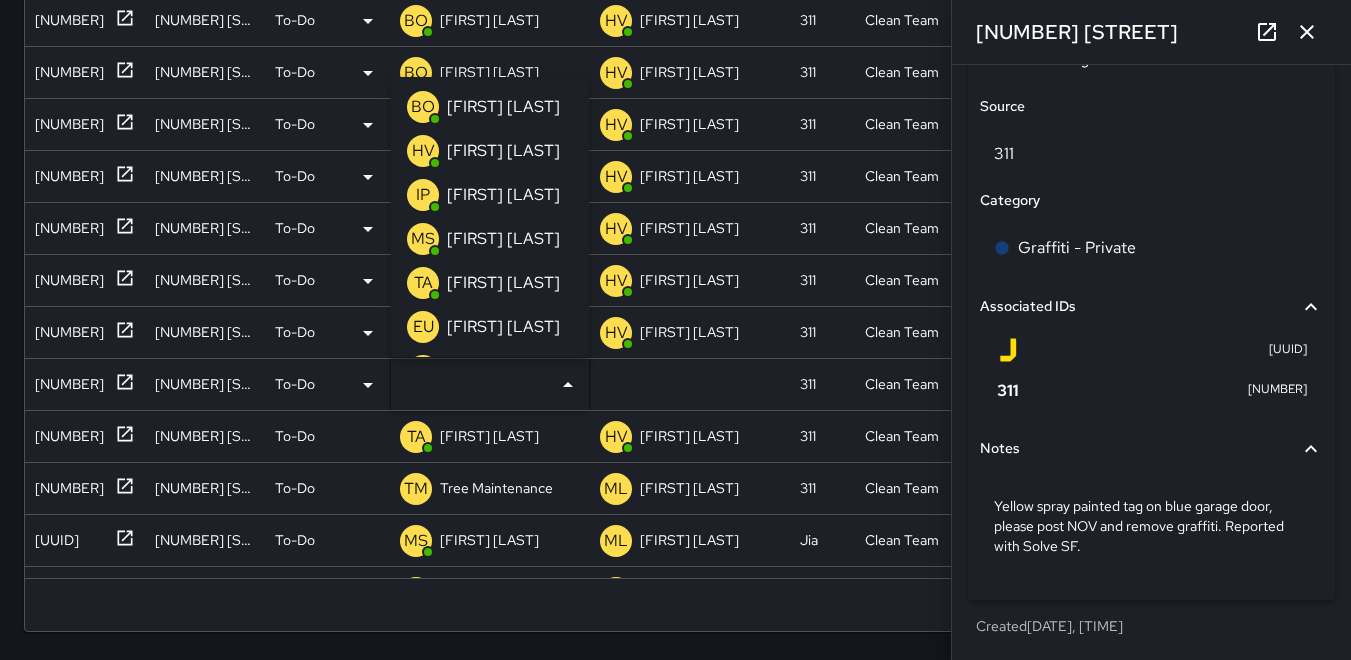 click on "HV" at bounding box center (423, 151) 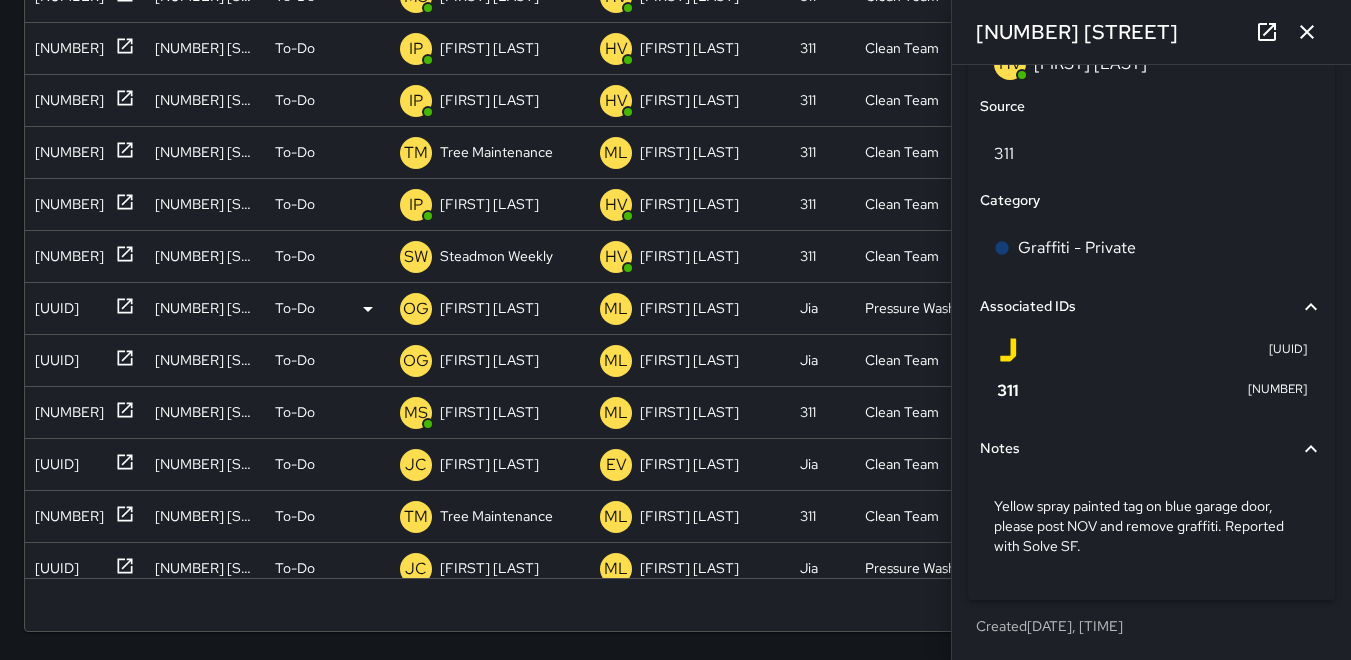 scroll, scrollTop: 748, scrollLeft: 0, axis: vertical 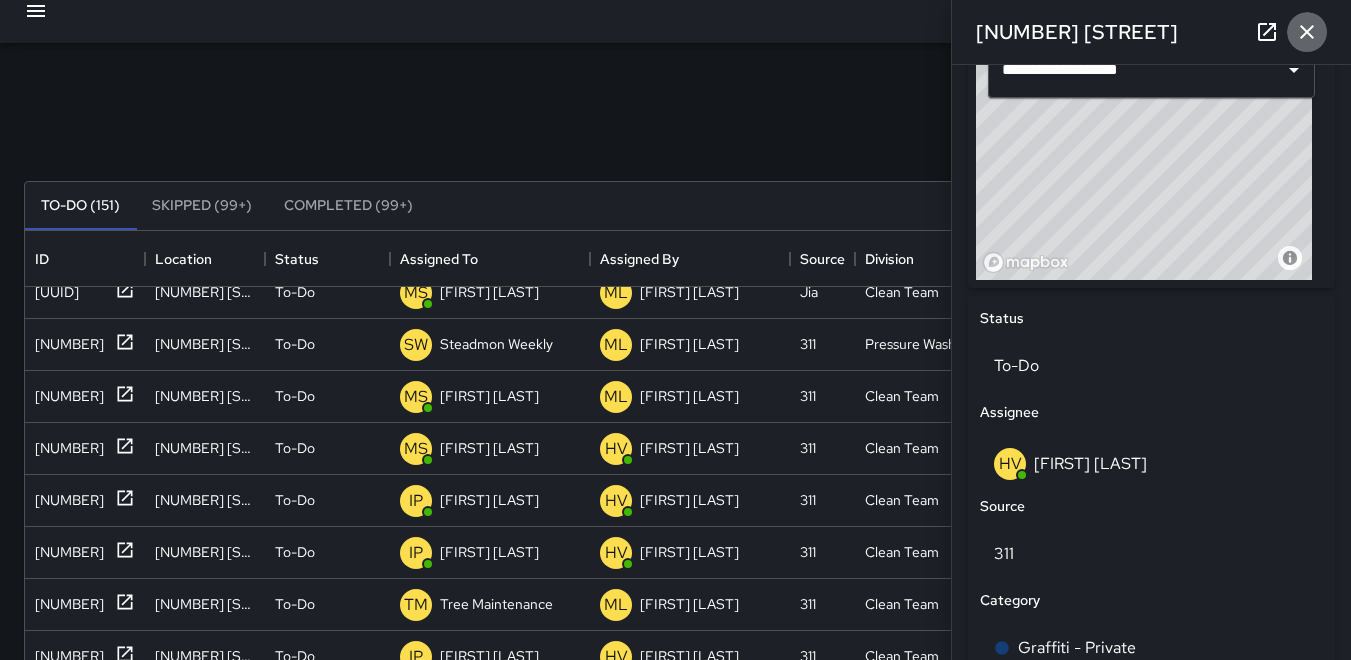 click 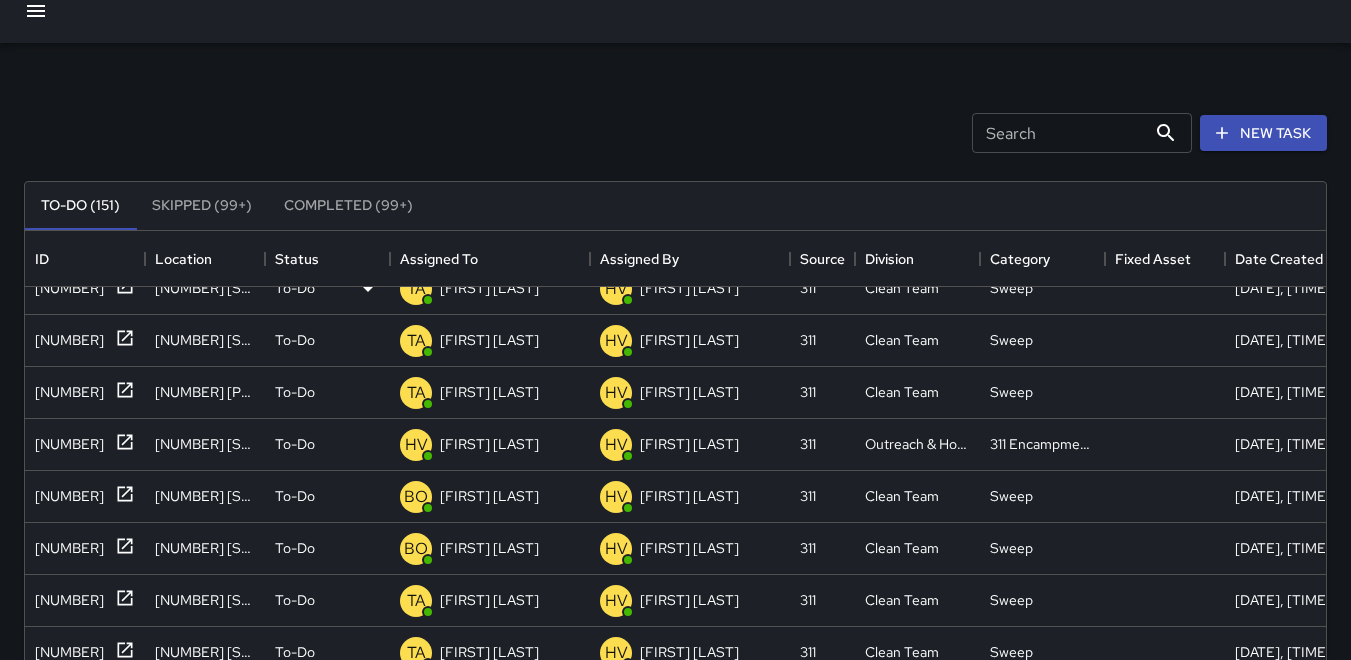 scroll, scrollTop: 0, scrollLeft: 0, axis: both 